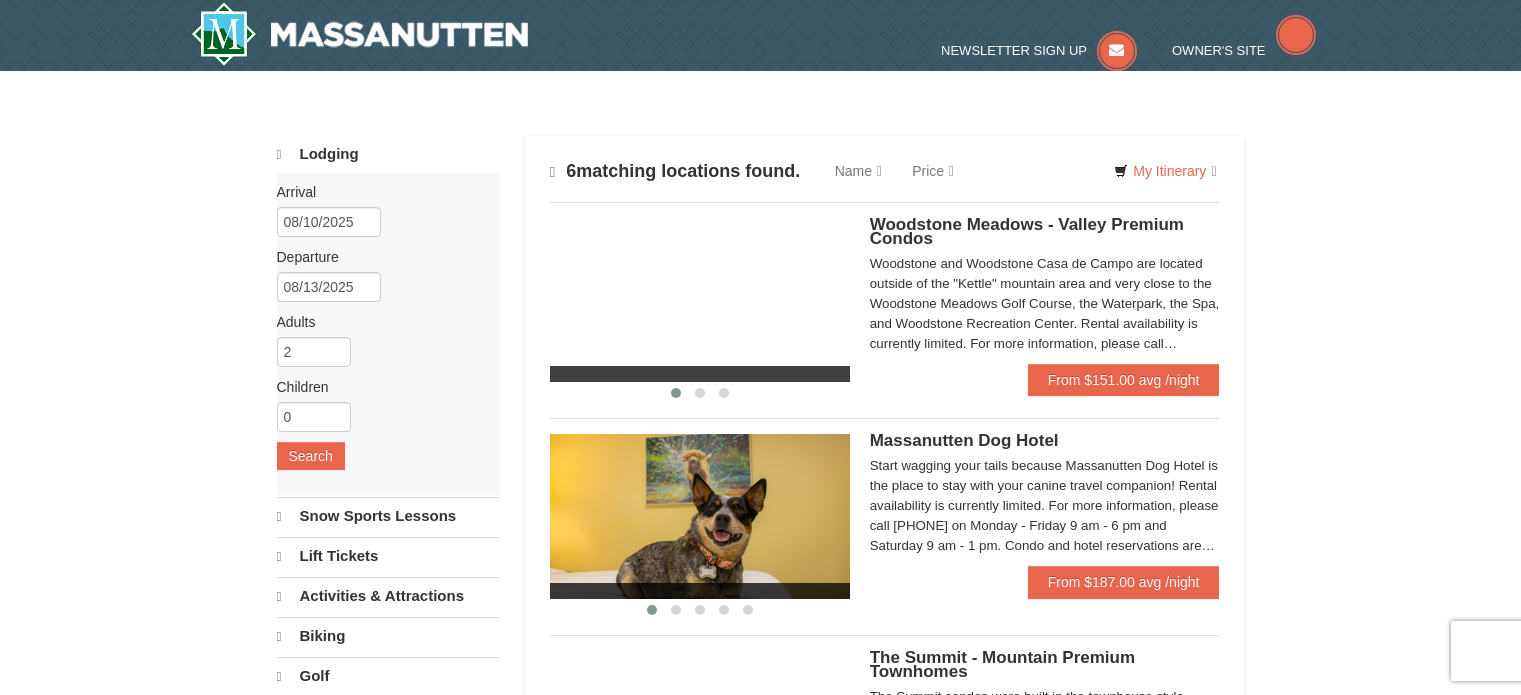 scroll, scrollTop: 0, scrollLeft: 0, axis: both 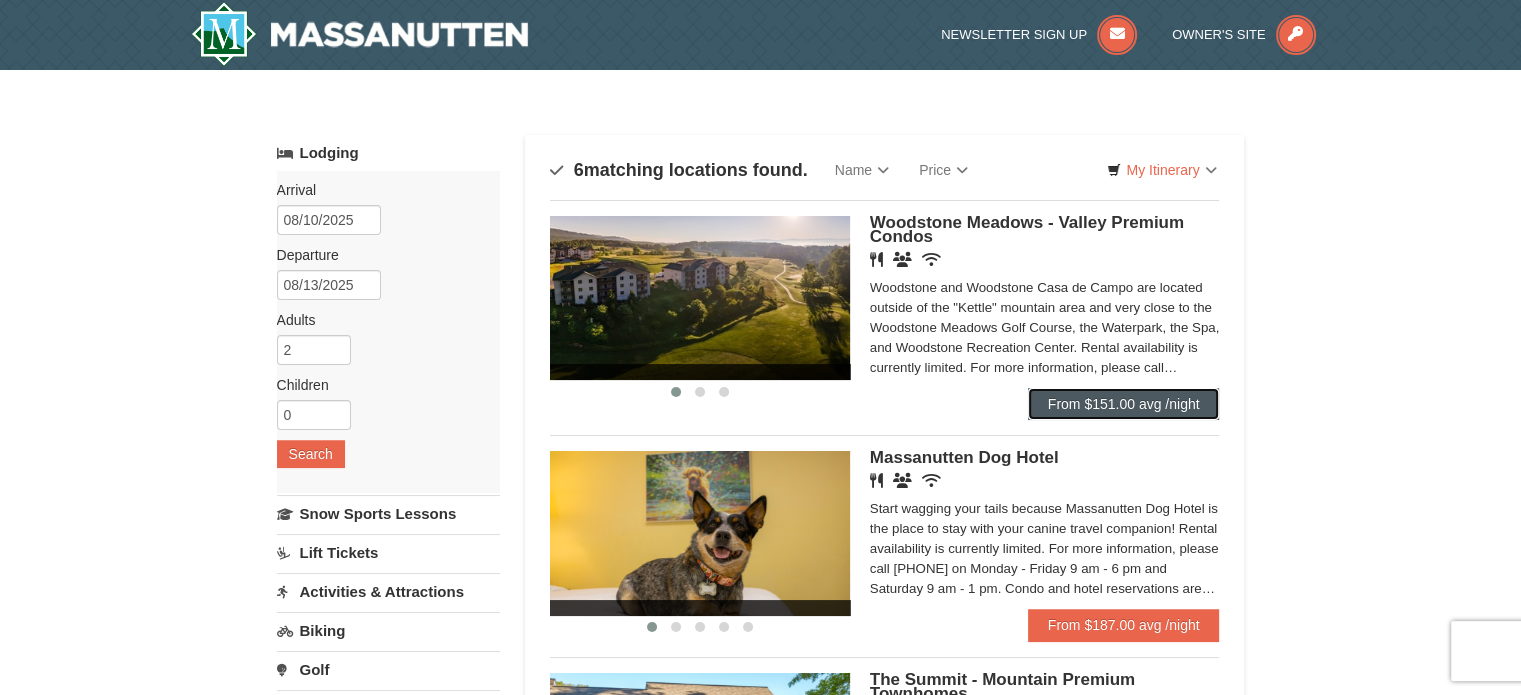 click on "From $151.00 avg /night" at bounding box center [1124, 404] 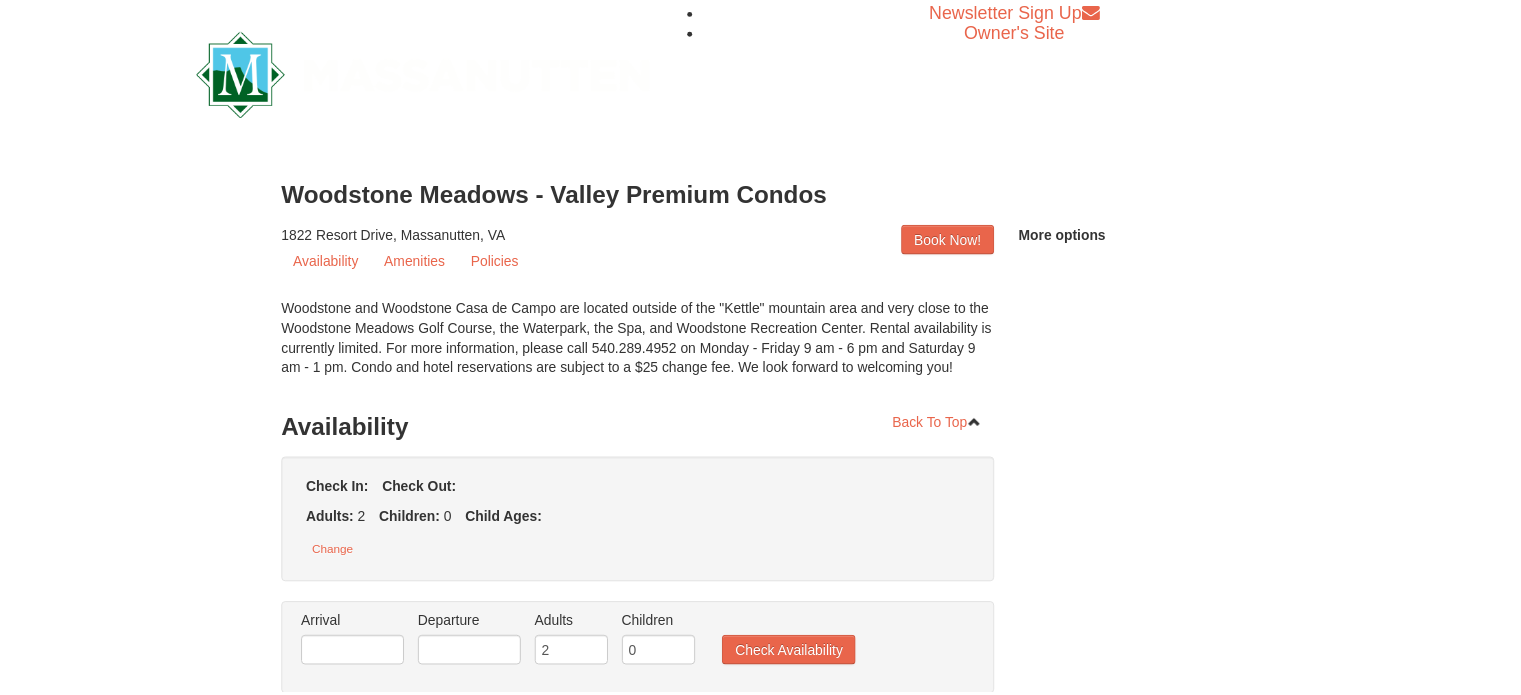 scroll, scrollTop: 0, scrollLeft: 0, axis: both 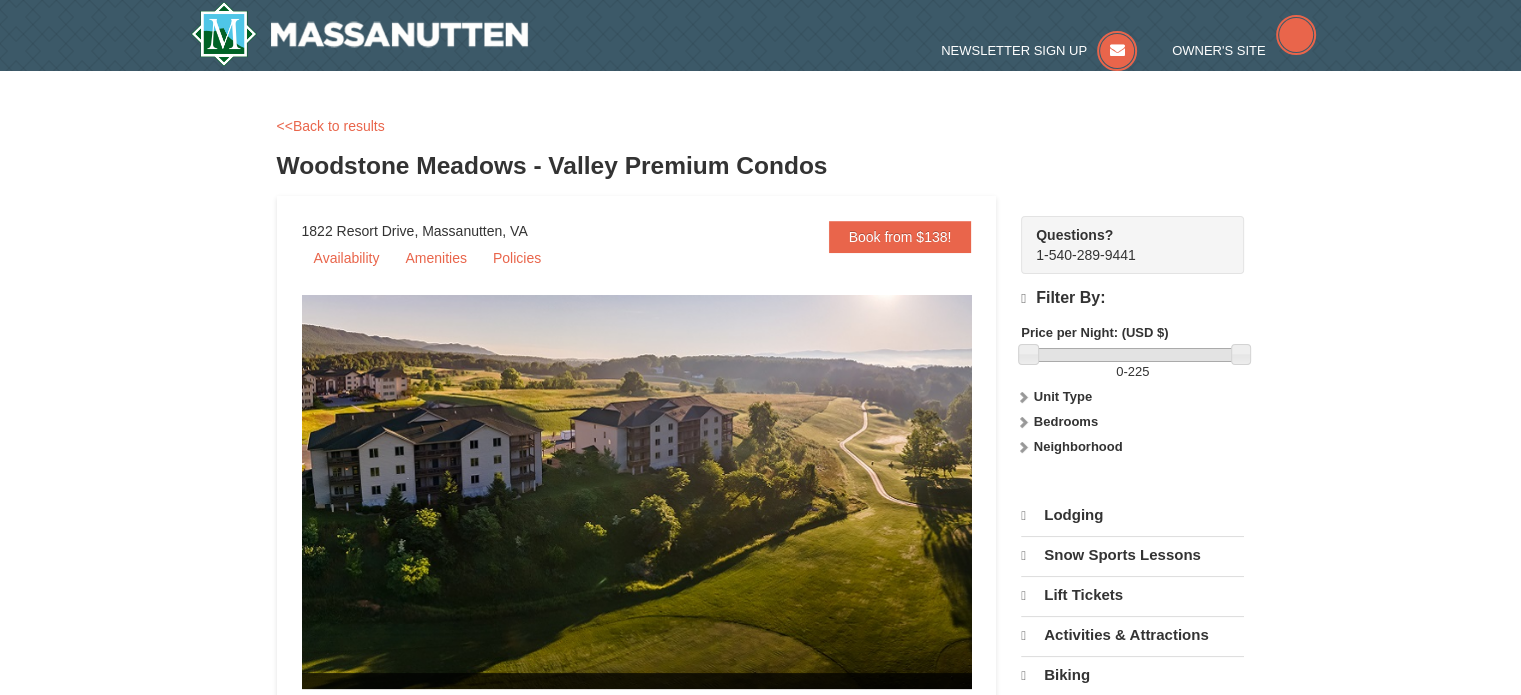 select on "8" 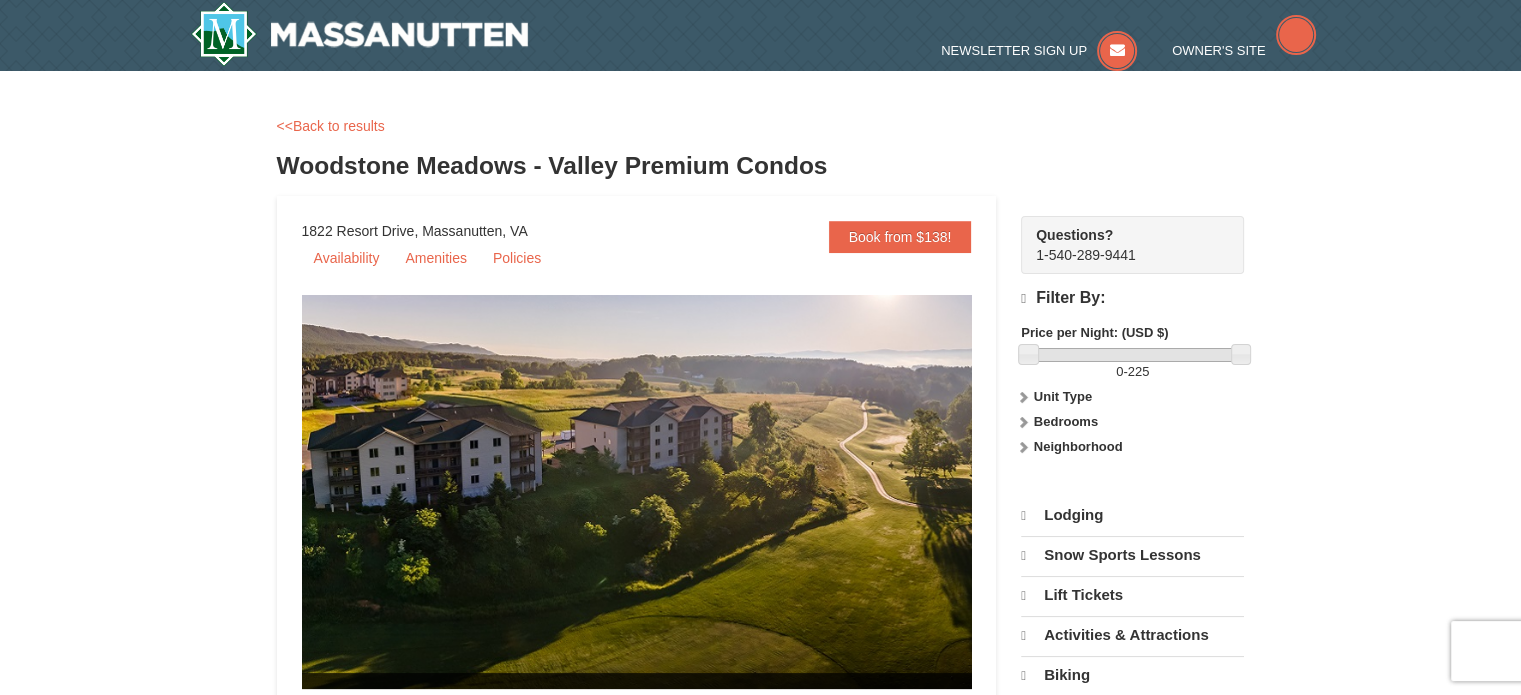 scroll, scrollTop: 0, scrollLeft: 0, axis: both 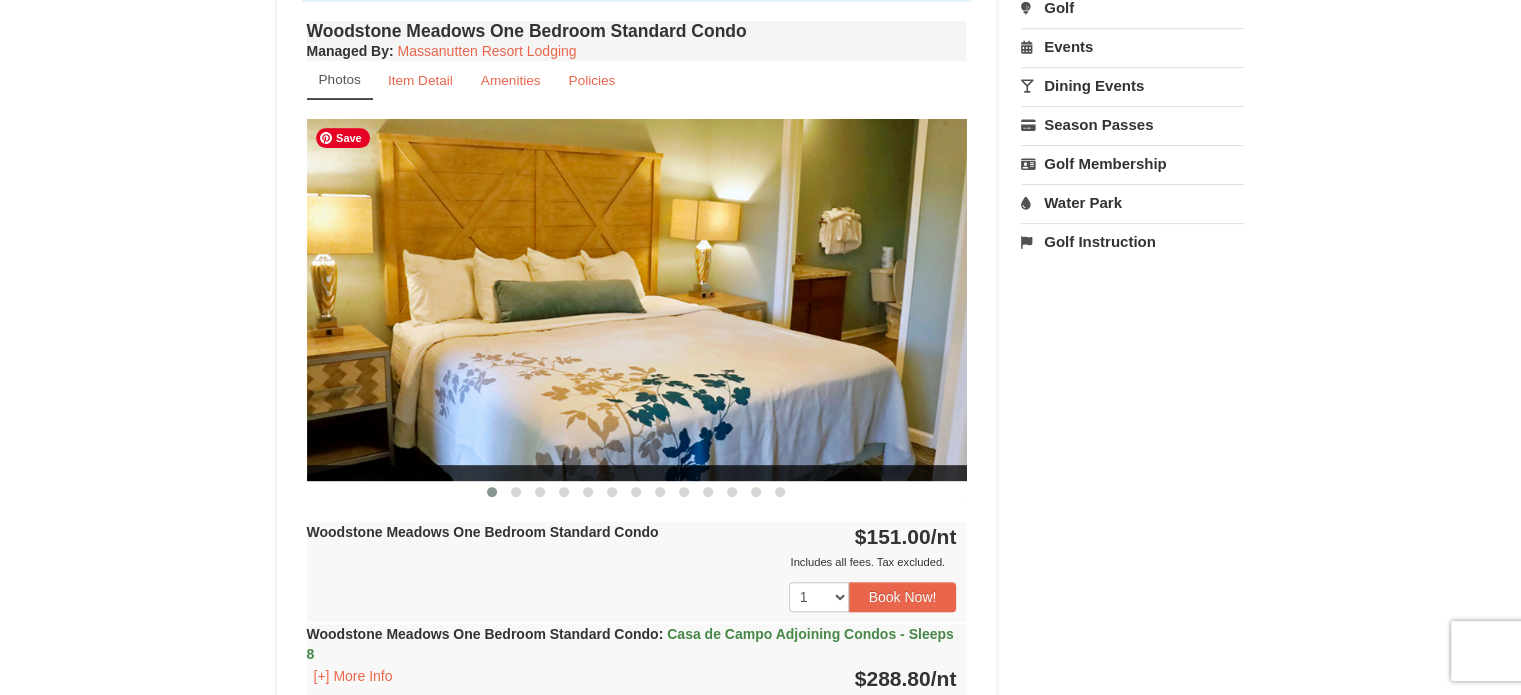 click at bounding box center (637, 299) 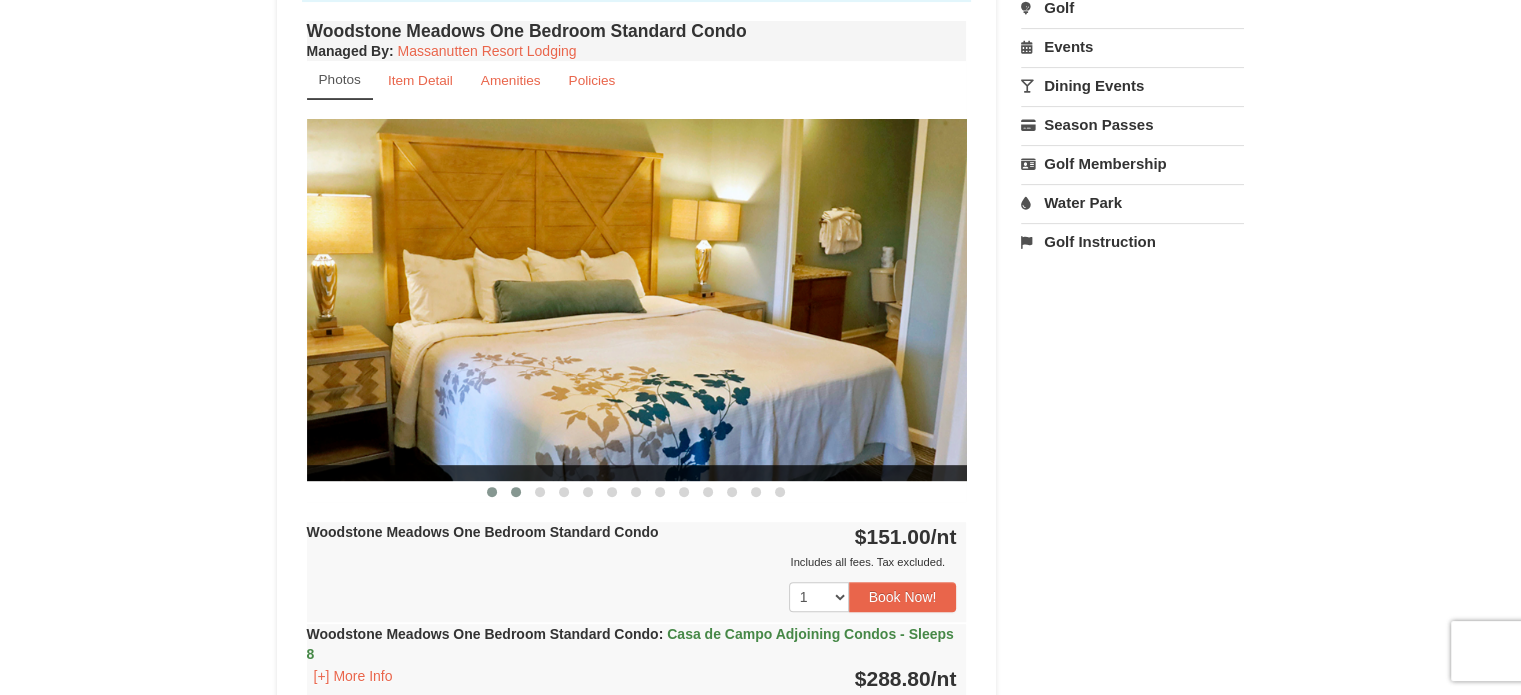 click at bounding box center (516, 492) 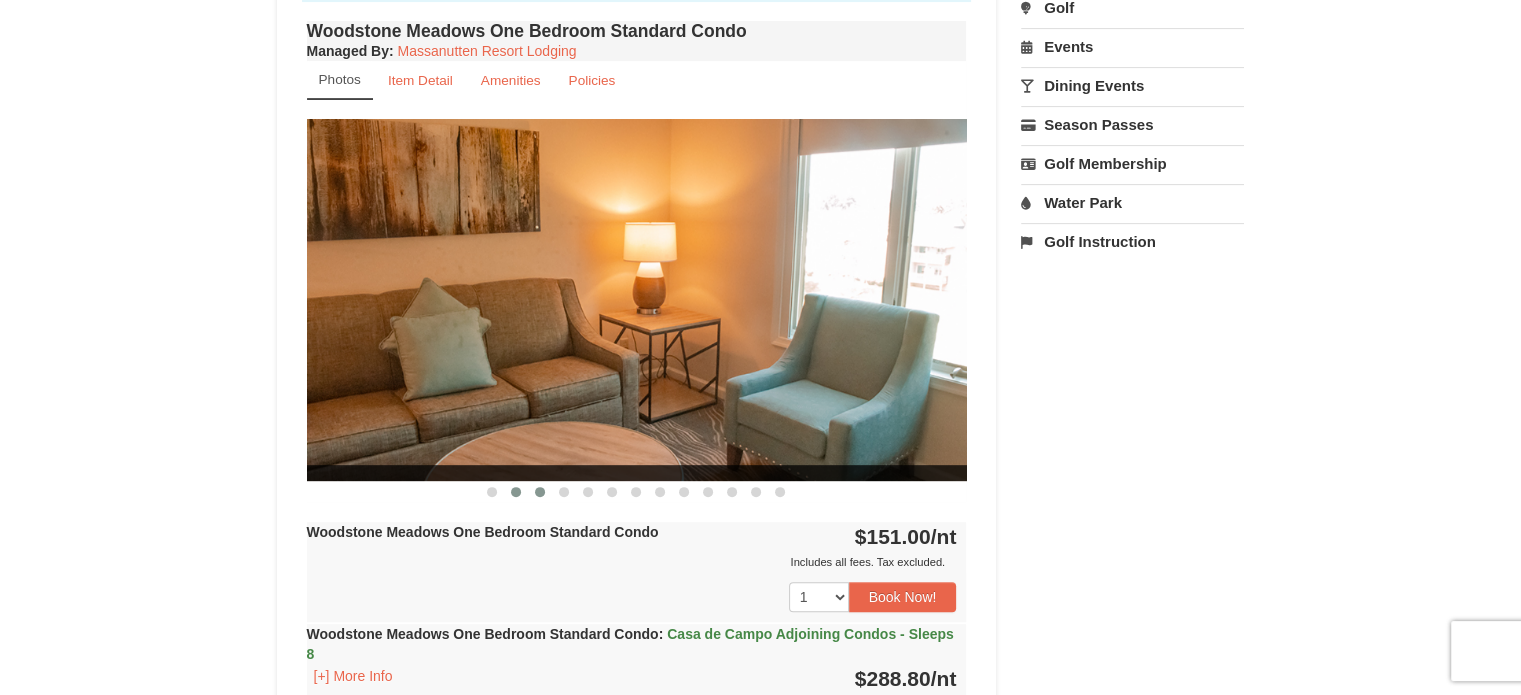 click at bounding box center [540, 492] 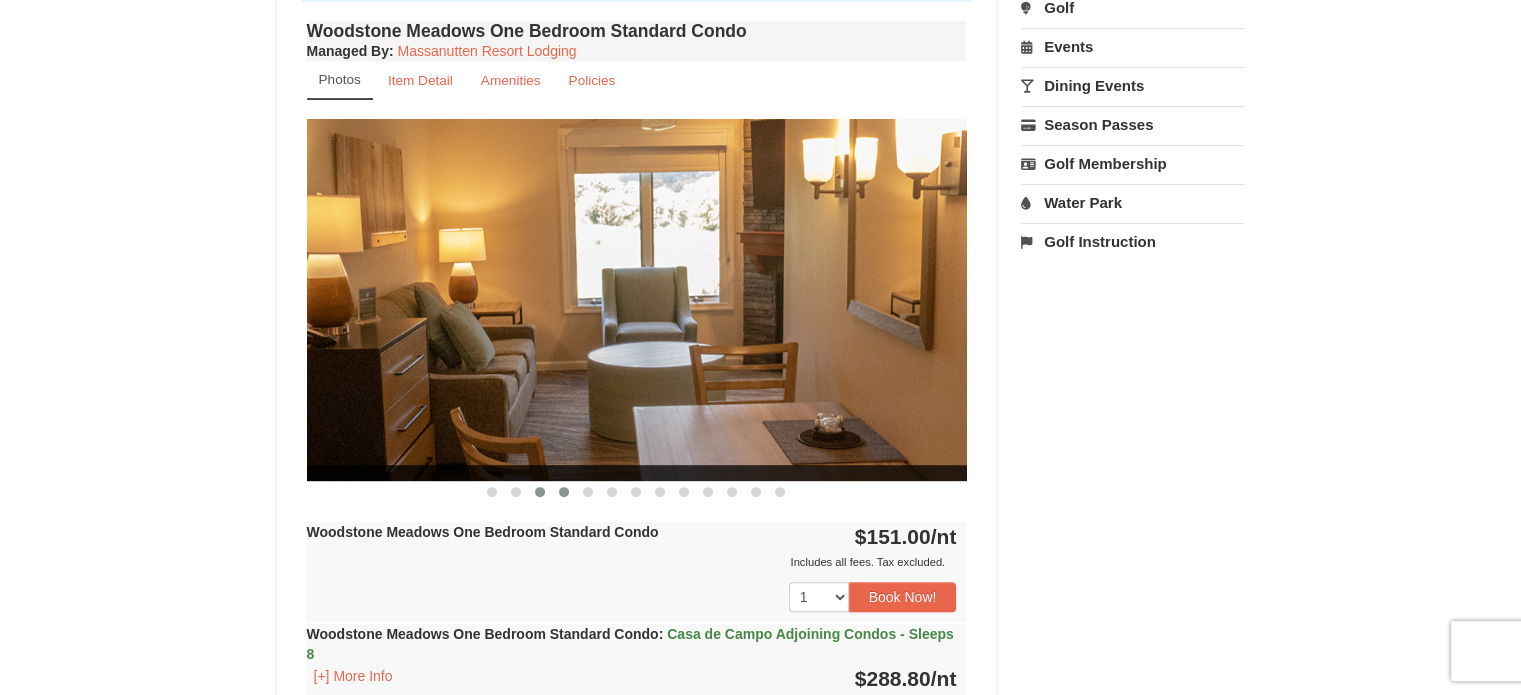 click at bounding box center [564, 492] 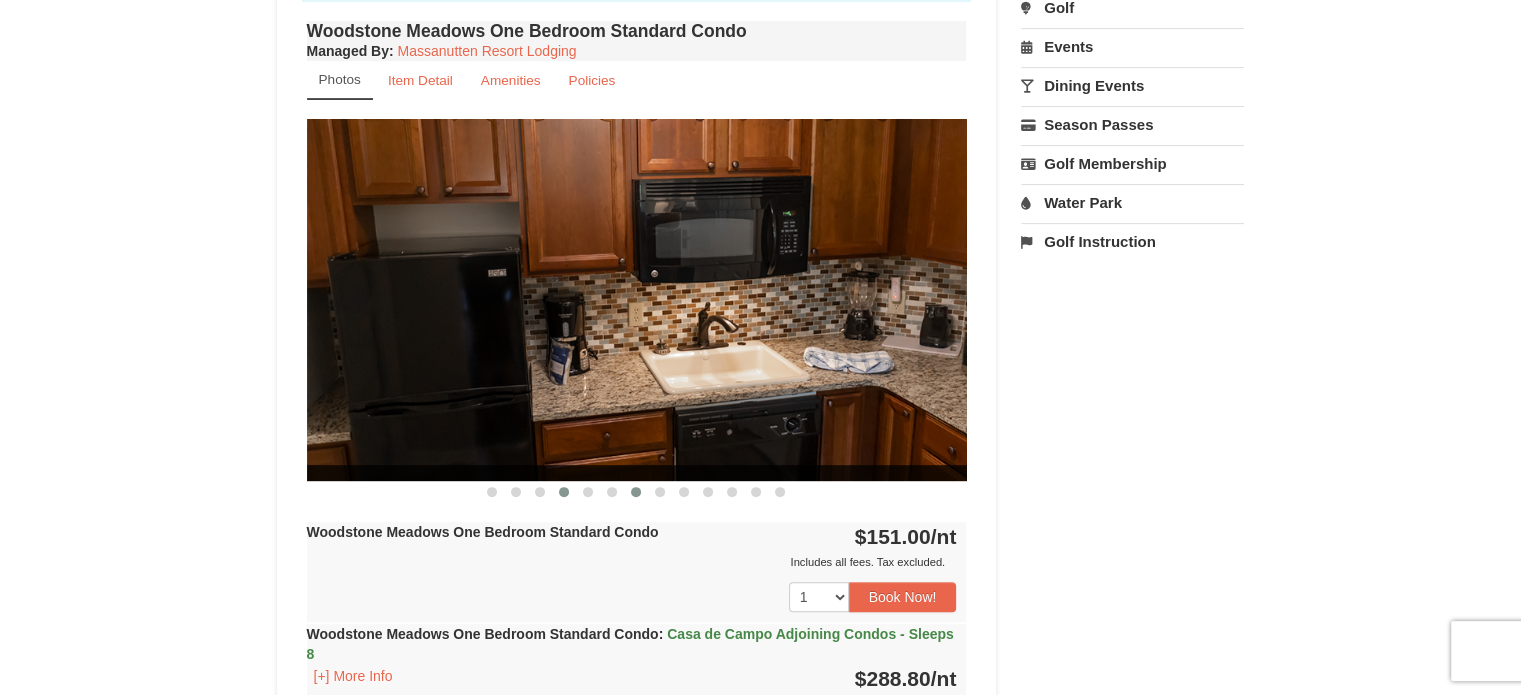 click at bounding box center [636, 492] 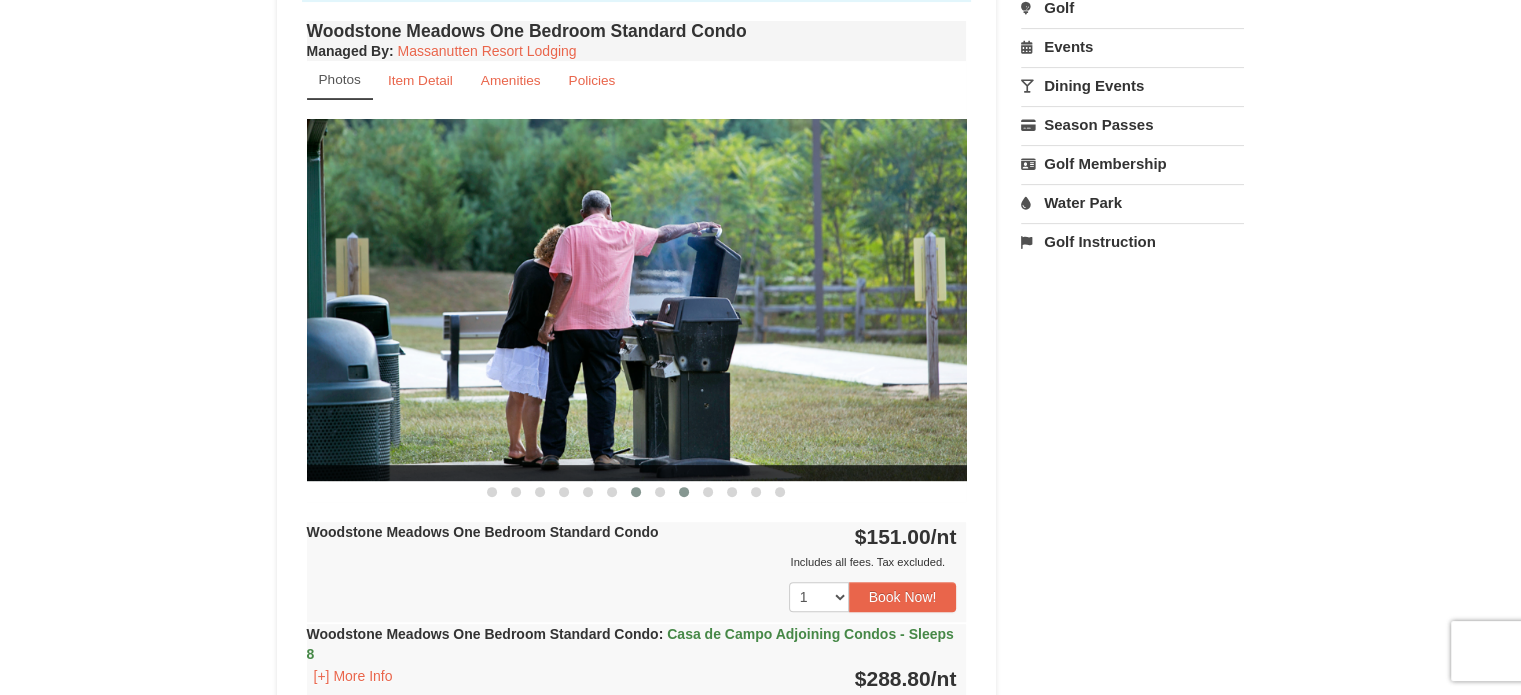 click at bounding box center (684, 492) 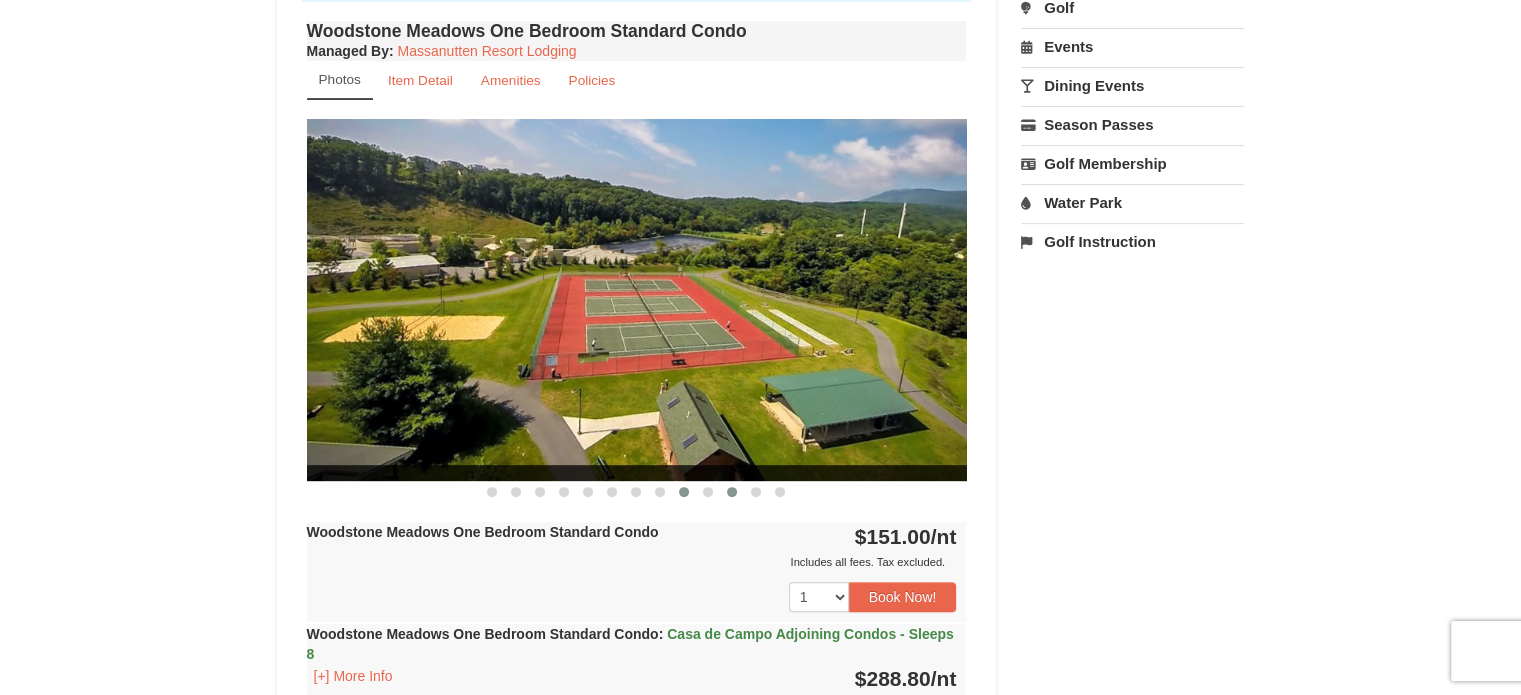 click at bounding box center (732, 492) 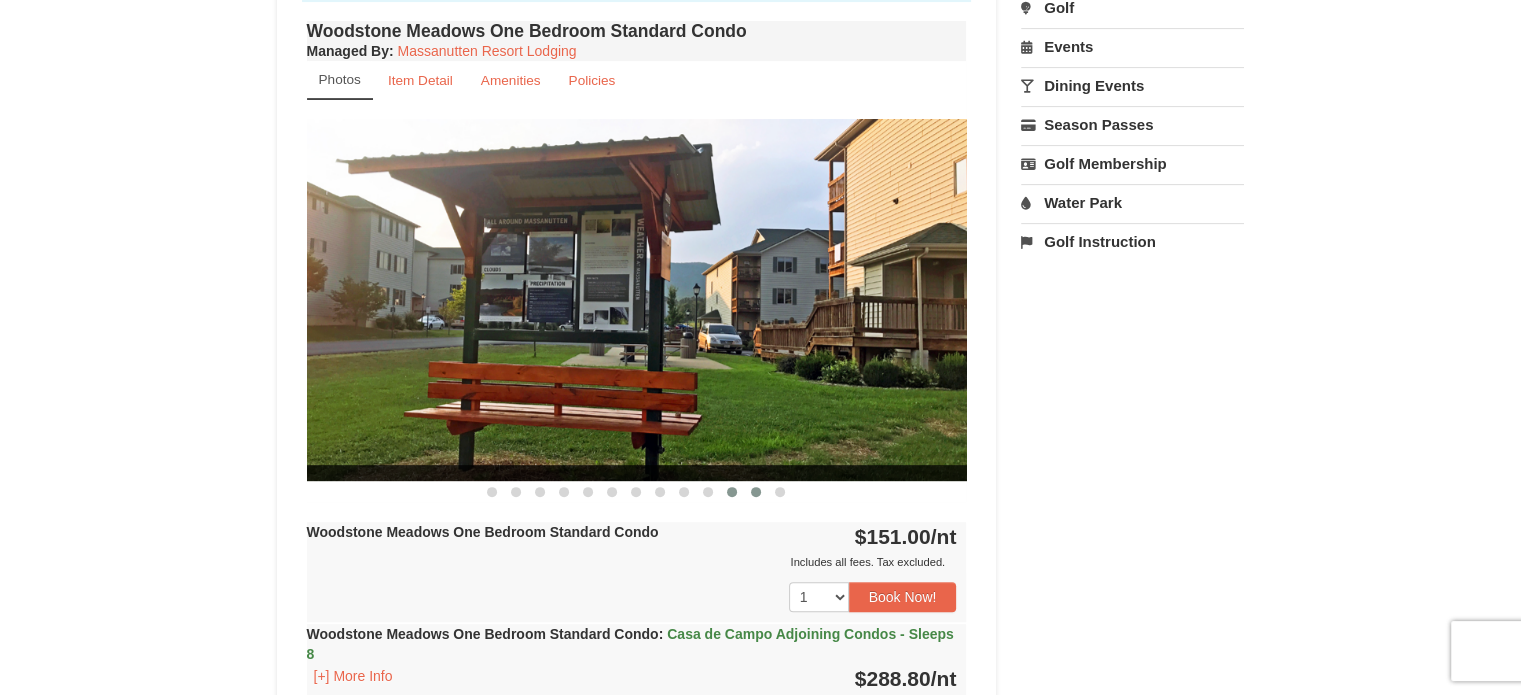 click at bounding box center (756, 492) 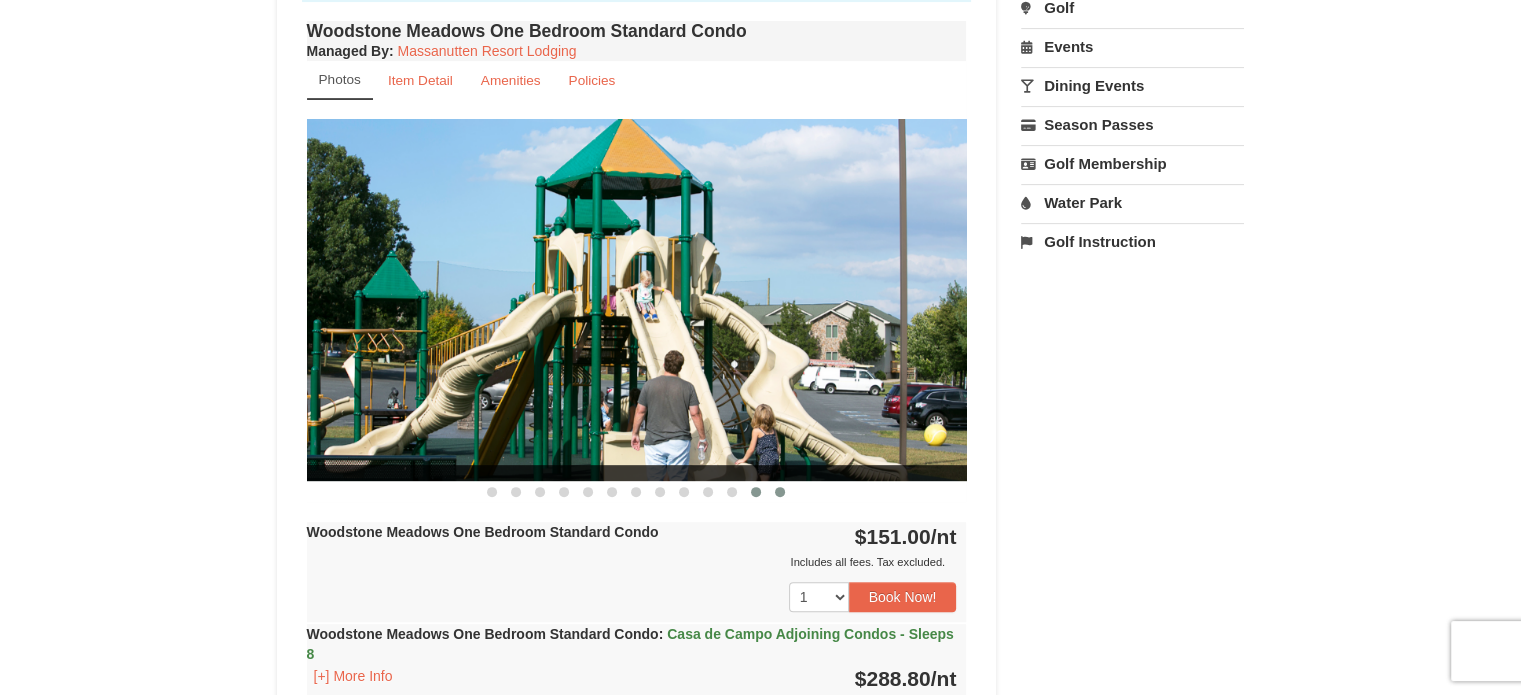 click at bounding box center (780, 492) 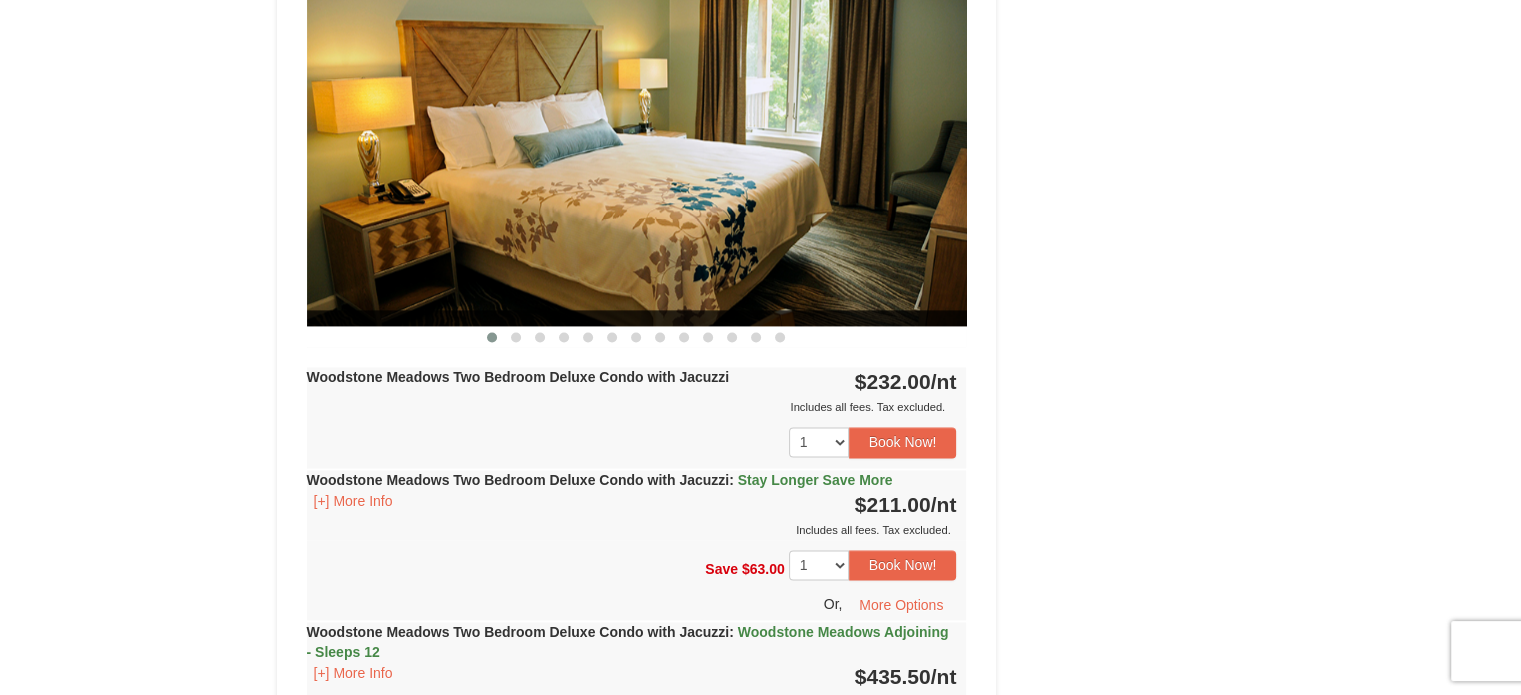 scroll, scrollTop: 2800, scrollLeft: 0, axis: vertical 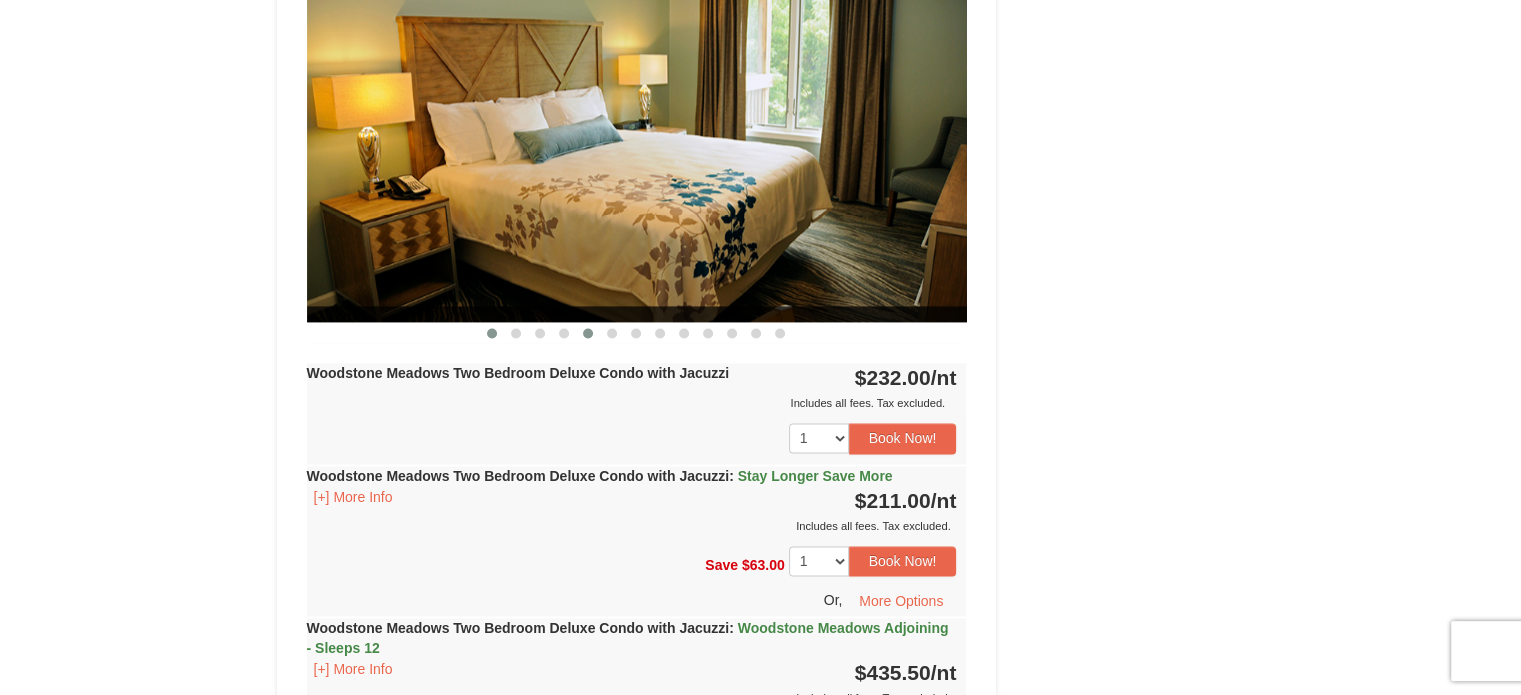 click at bounding box center [588, 333] 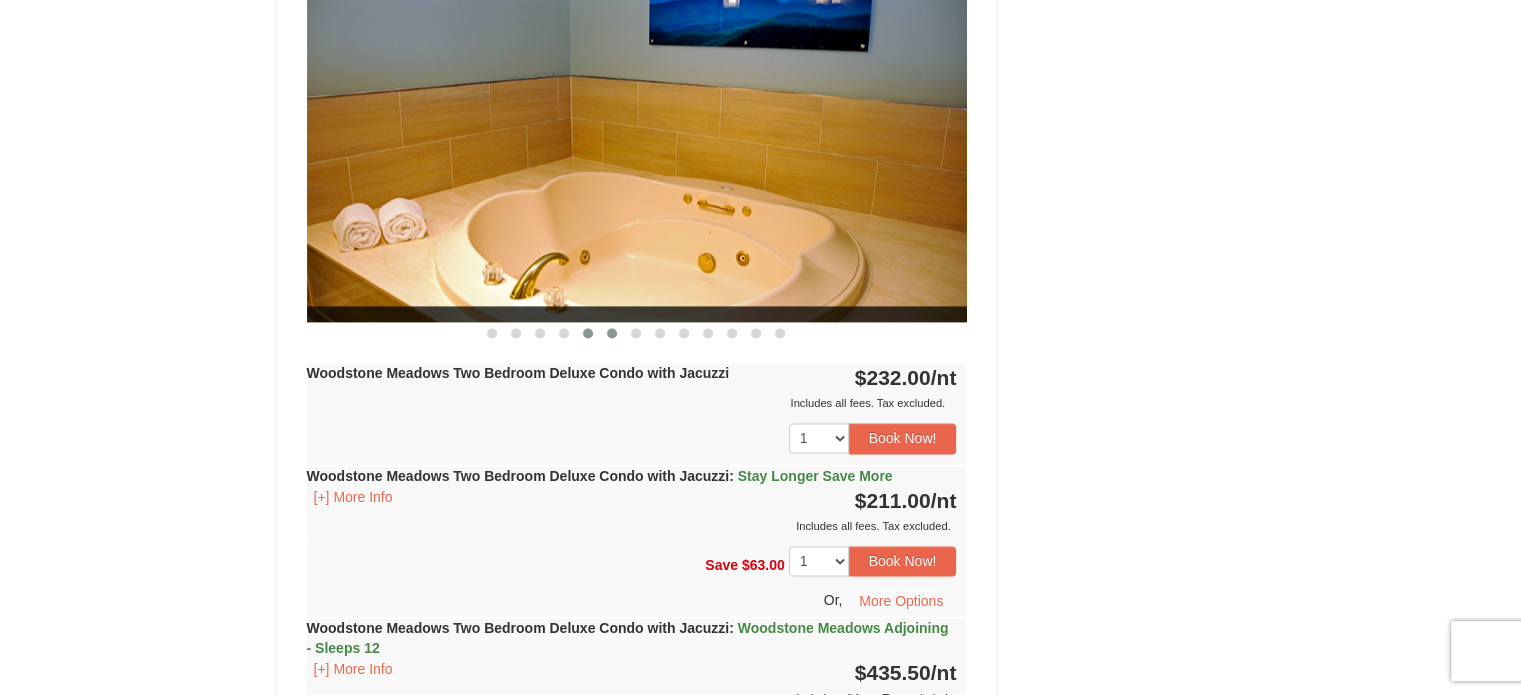 click at bounding box center (612, 333) 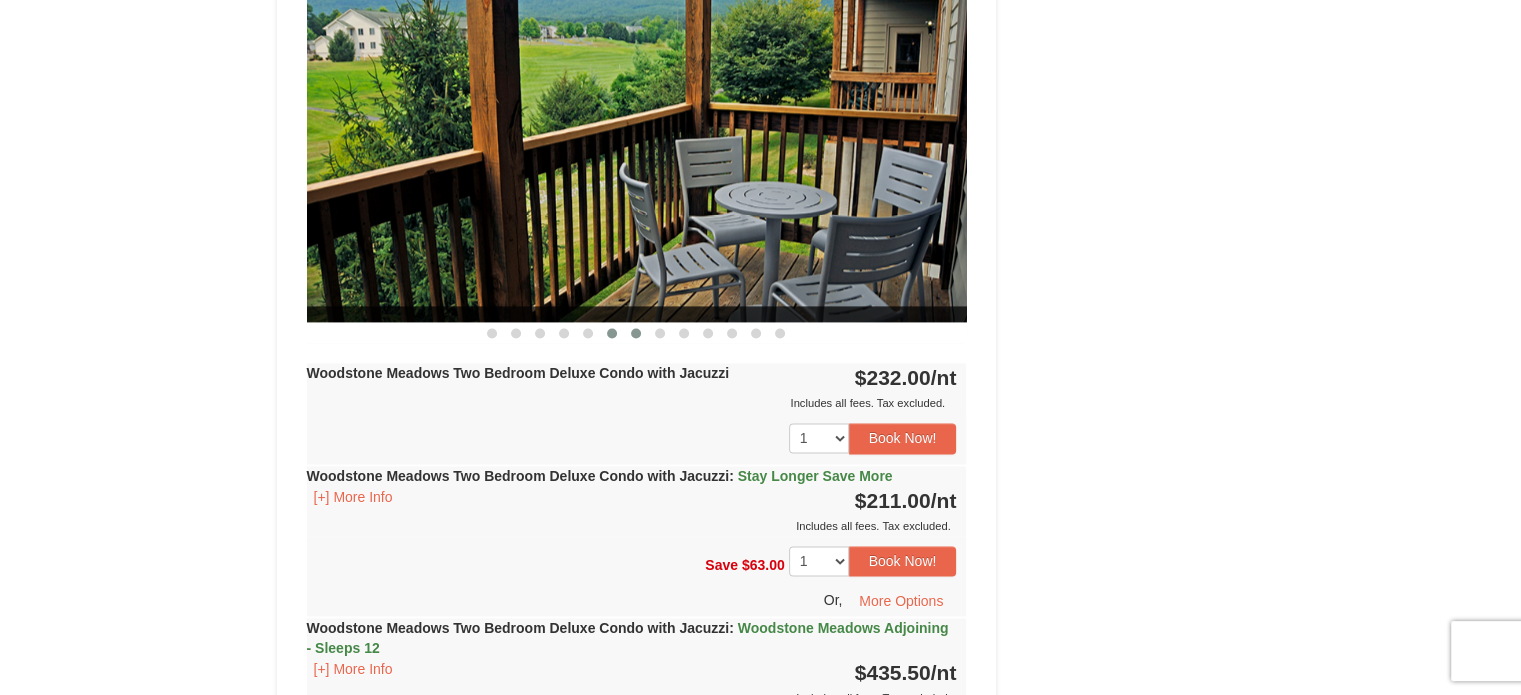 click at bounding box center [636, 333] 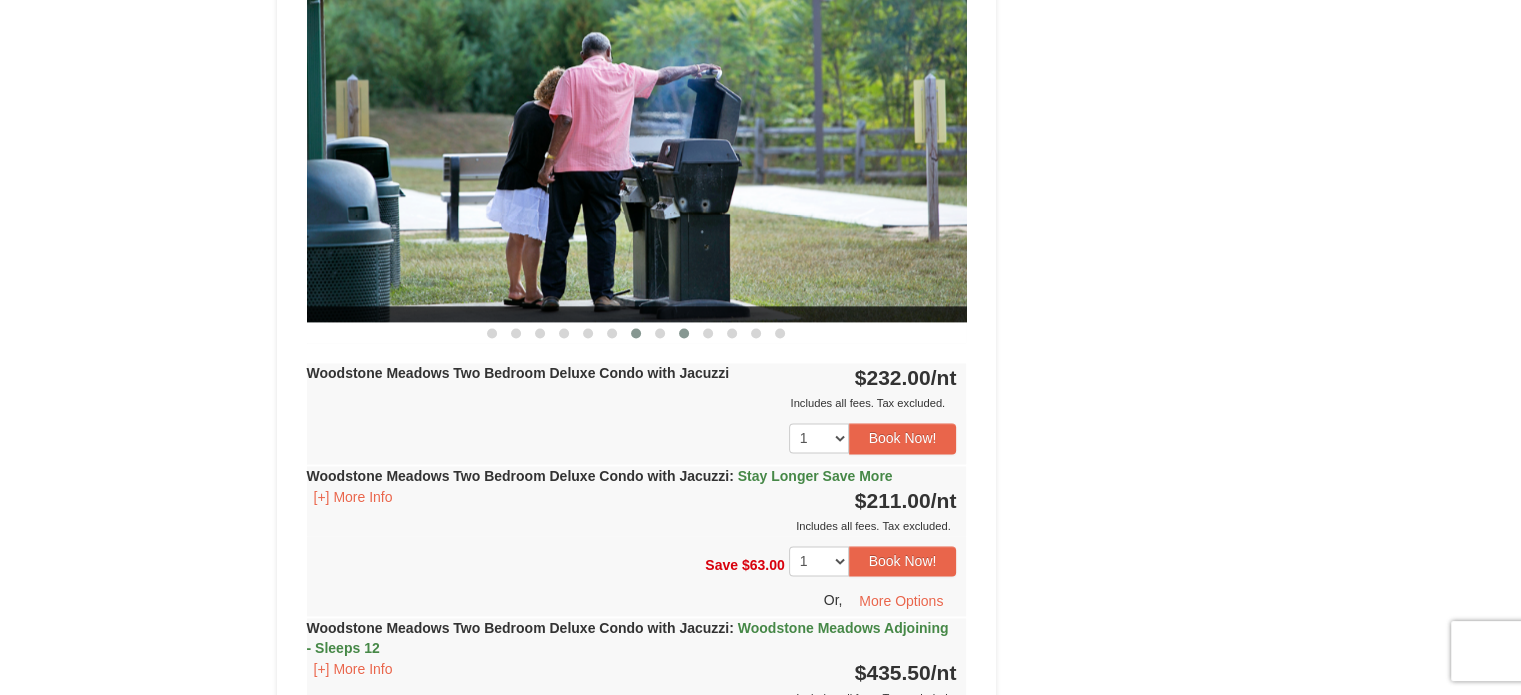 drag, startPoint x: 684, startPoint y: 327, endPoint x: 701, endPoint y: 327, distance: 17 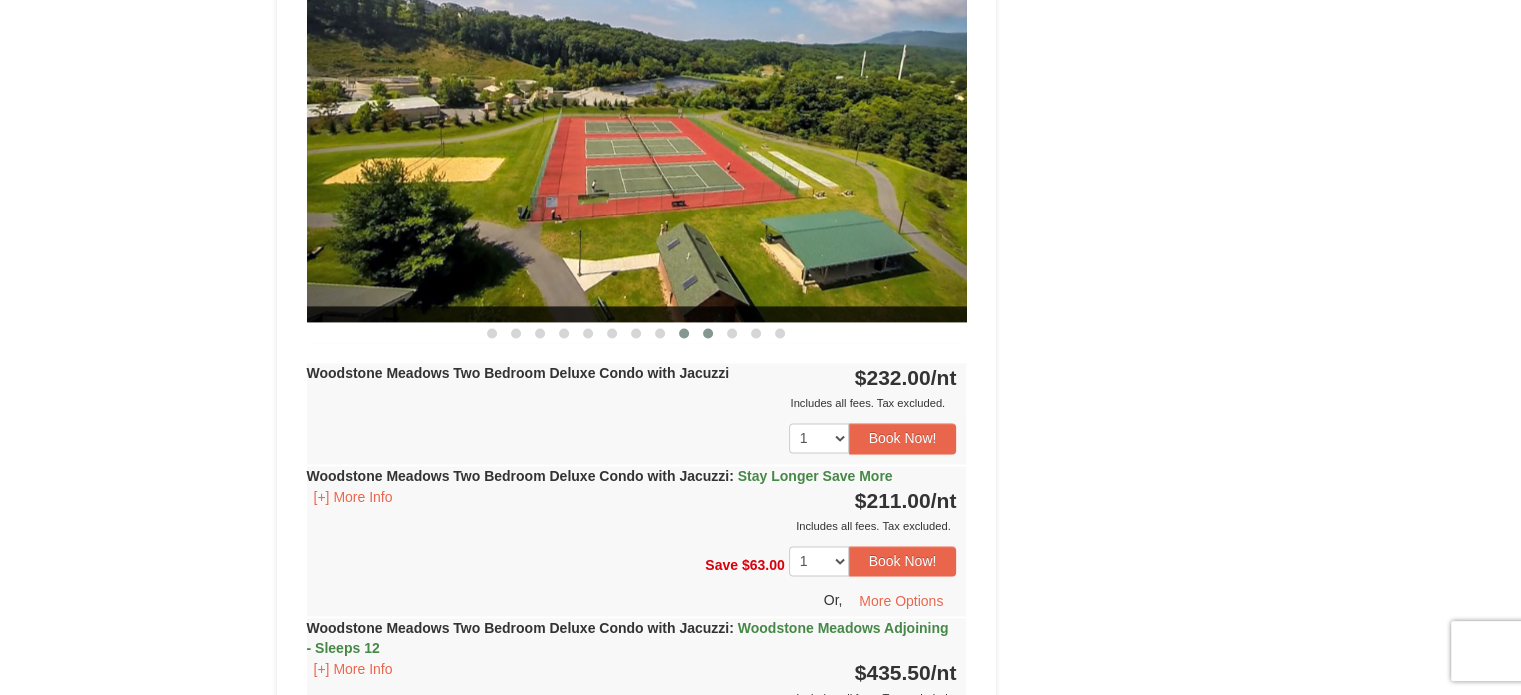click at bounding box center (708, 333) 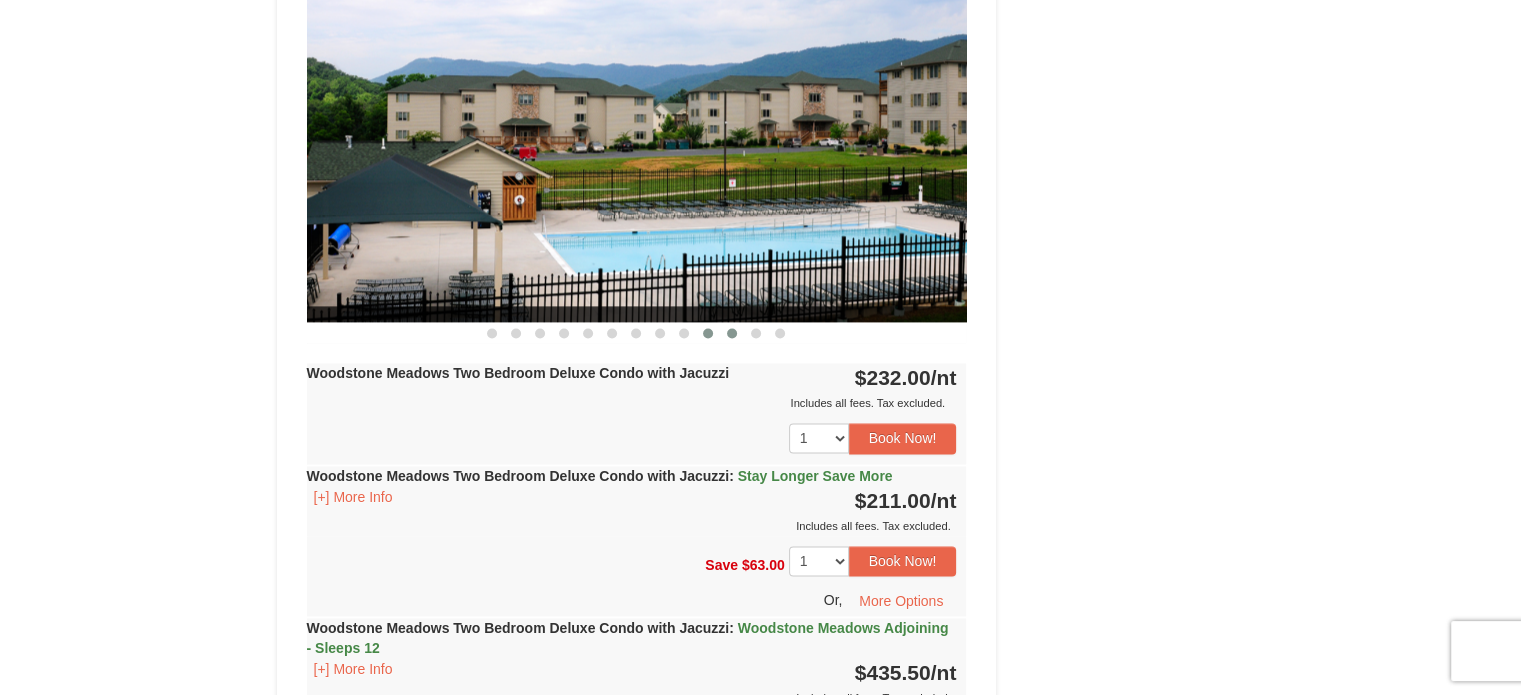 click at bounding box center [732, 333] 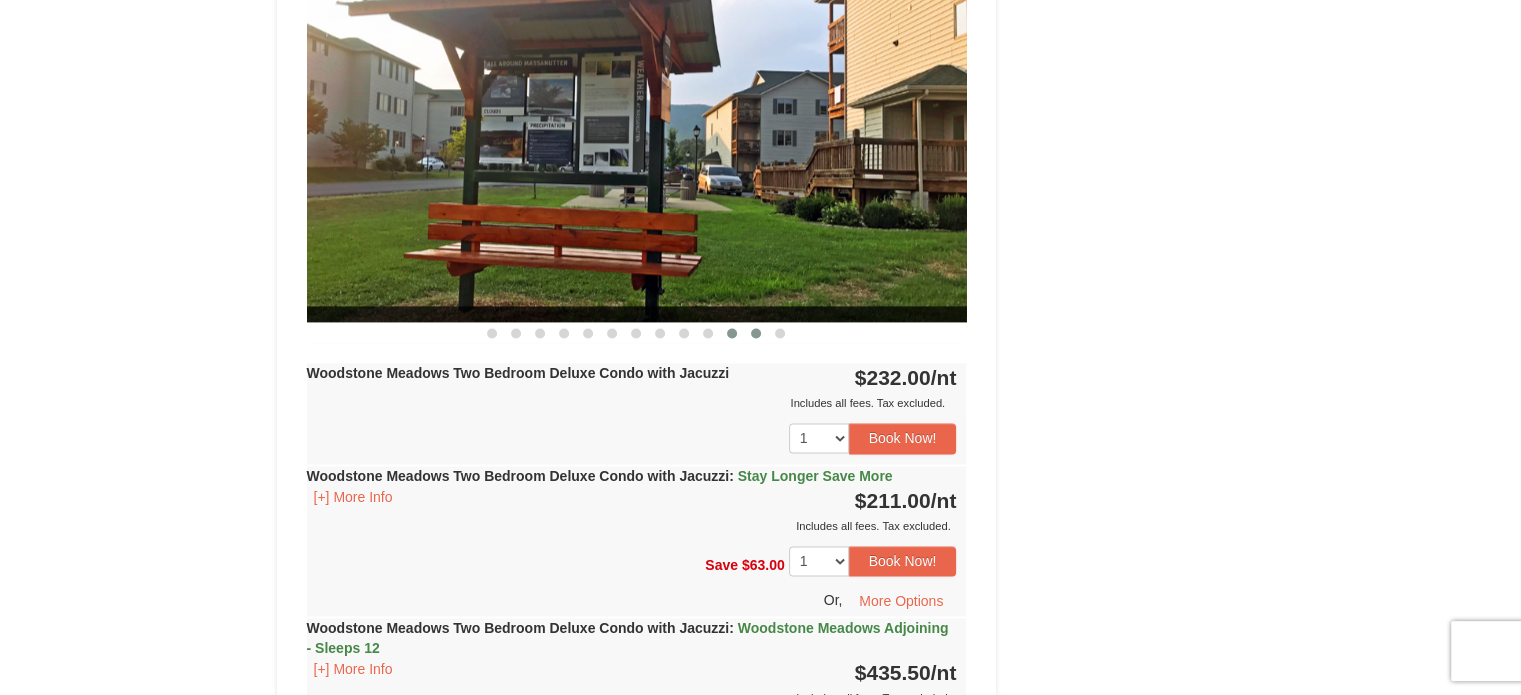 click at bounding box center (756, 333) 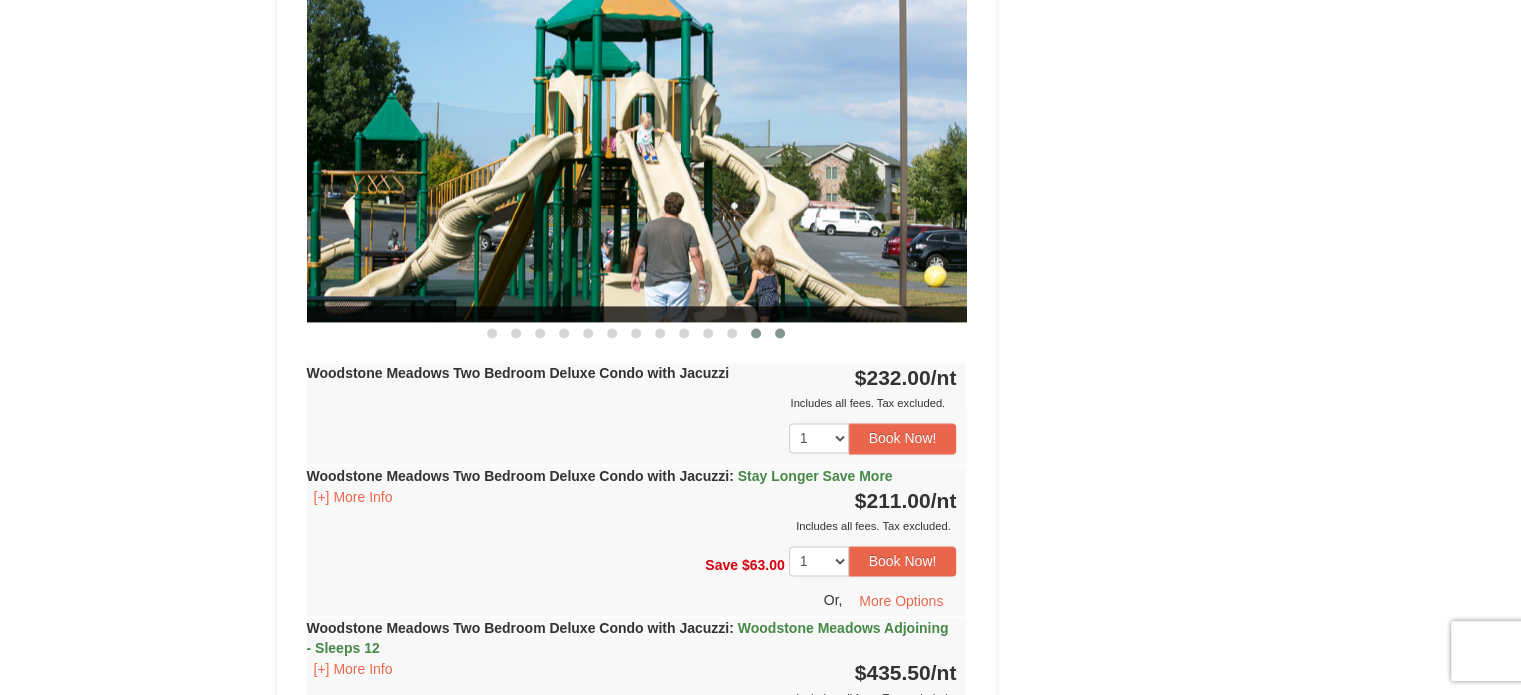 click at bounding box center [780, 333] 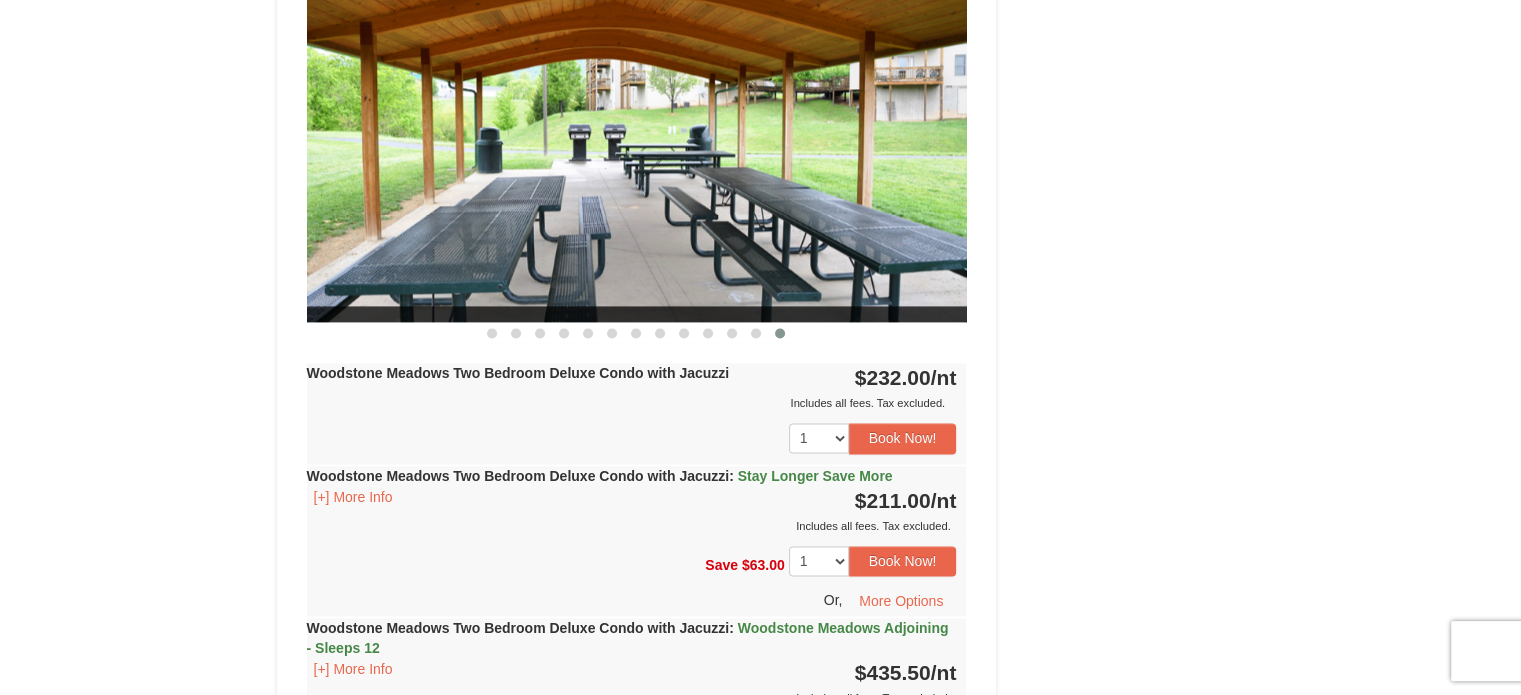 click on "Woodstone Meadows Two Bedroom Deluxe Condo with Jacuzzi" at bounding box center (518, 373) 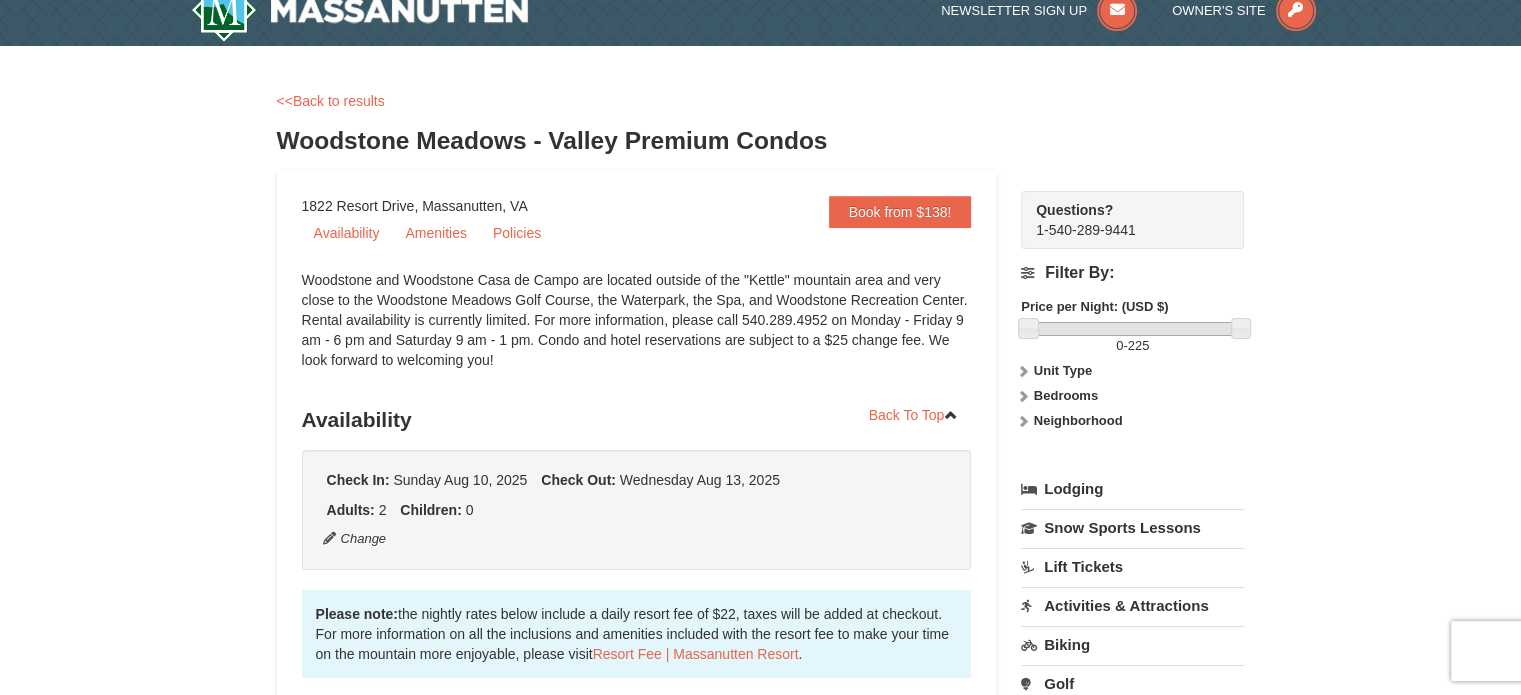 scroll, scrollTop: 0, scrollLeft: 0, axis: both 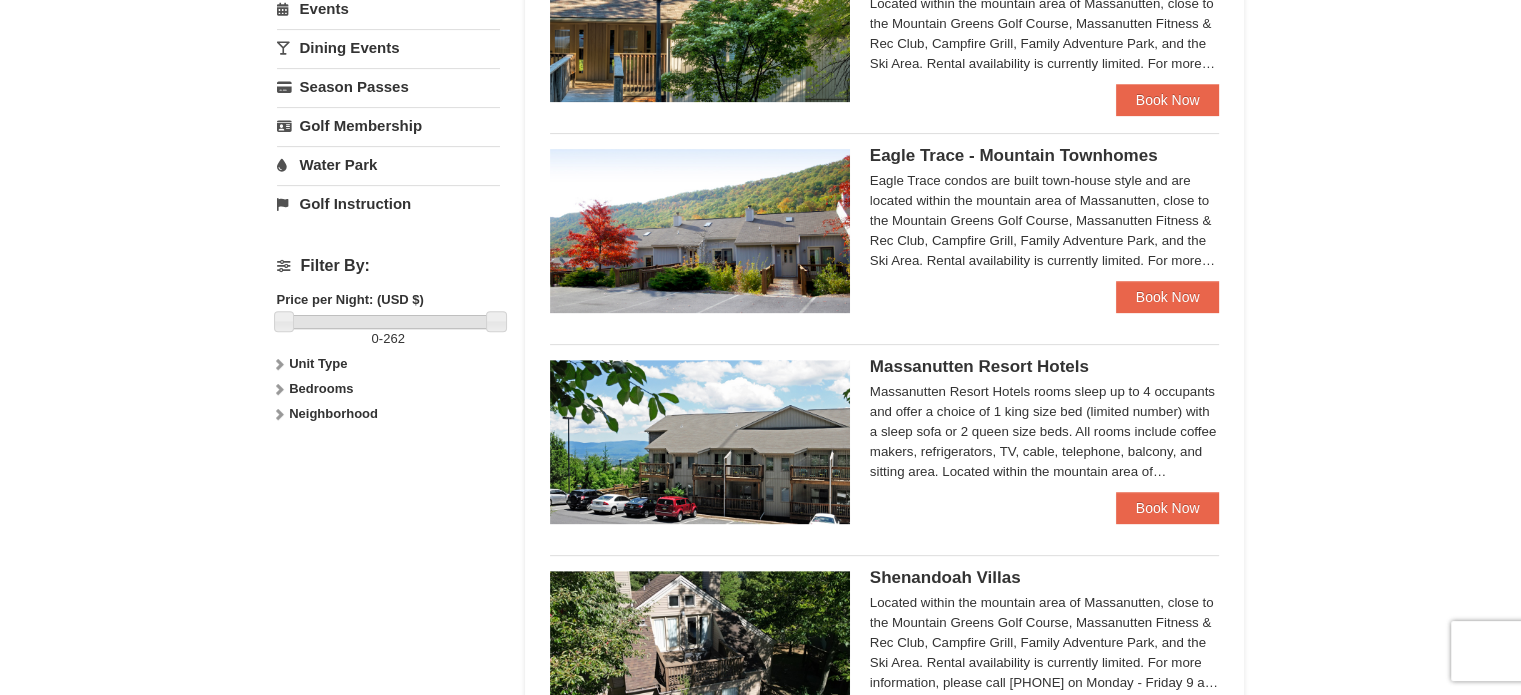 click at bounding box center [279, 414] 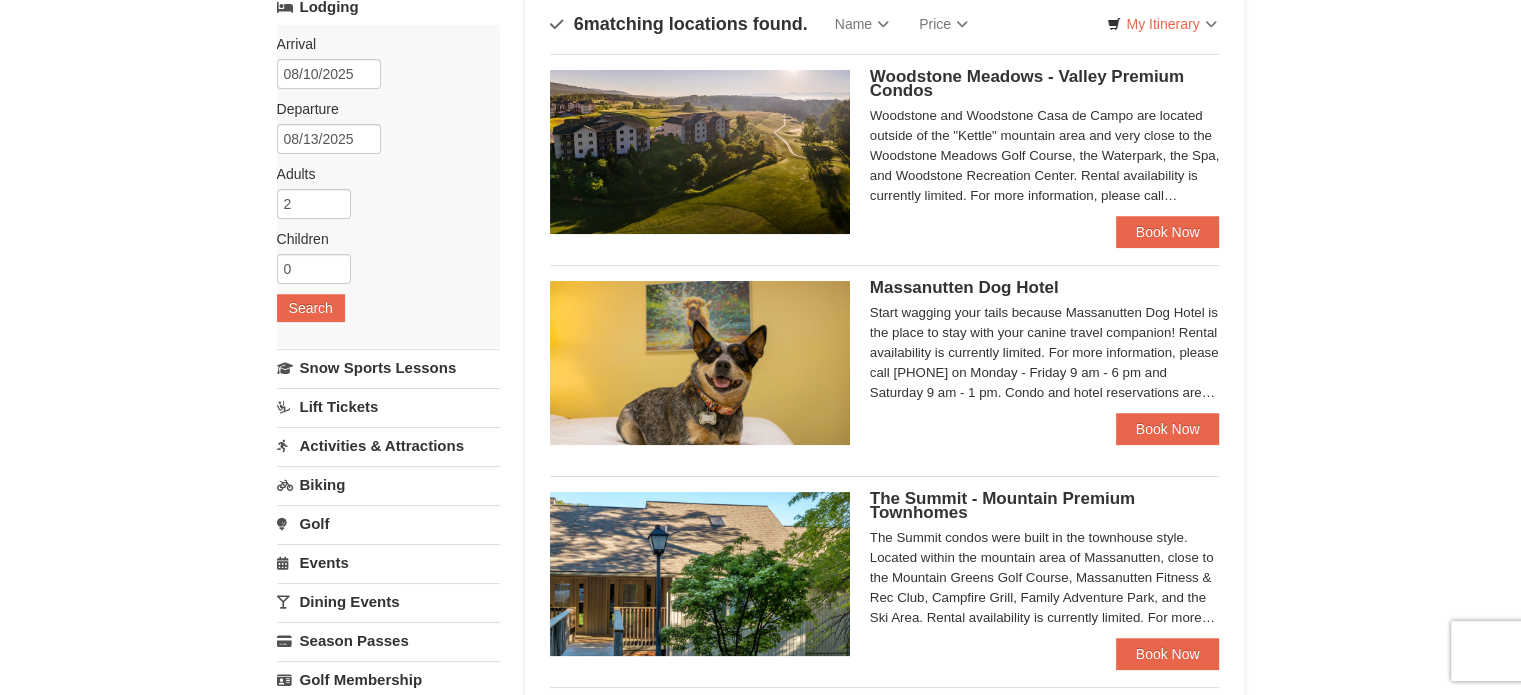 scroll, scrollTop: 0, scrollLeft: 0, axis: both 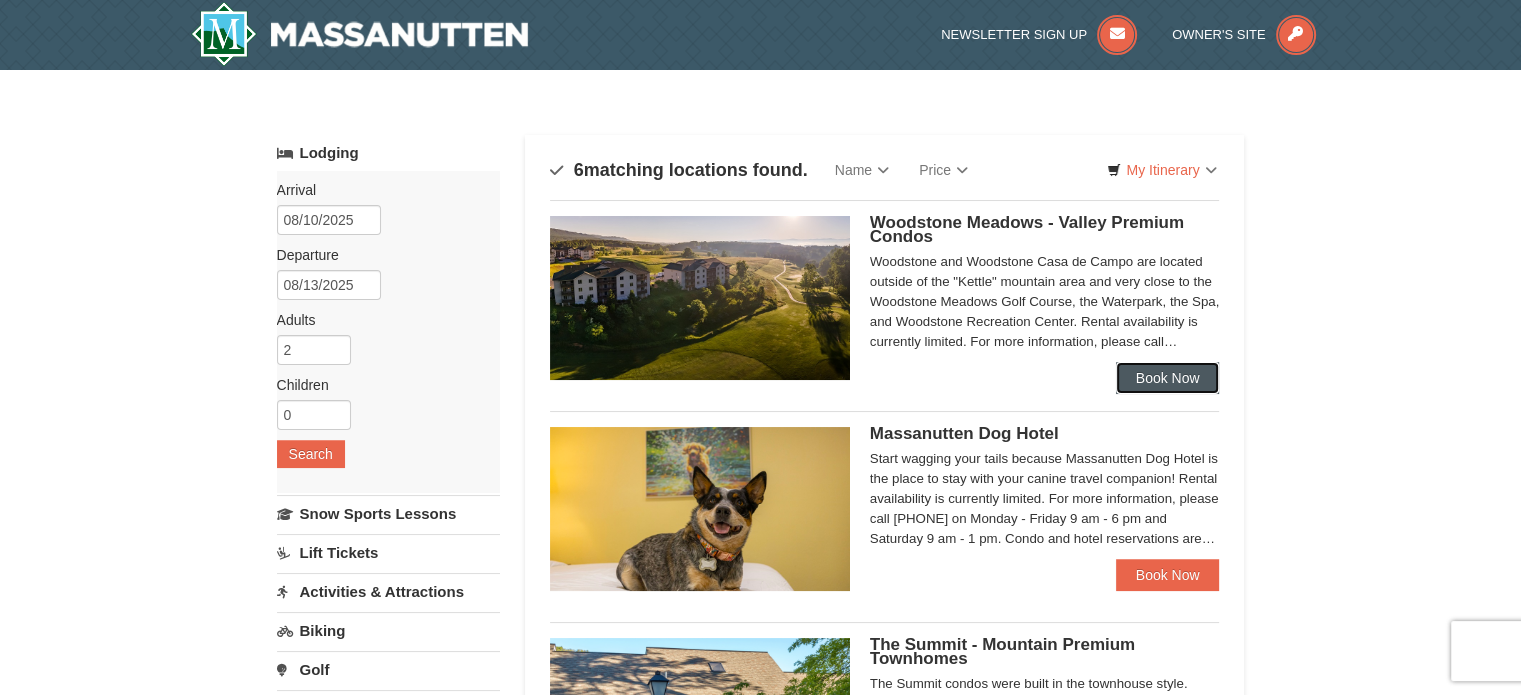 click on "Book Now" at bounding box center [1168, 378] 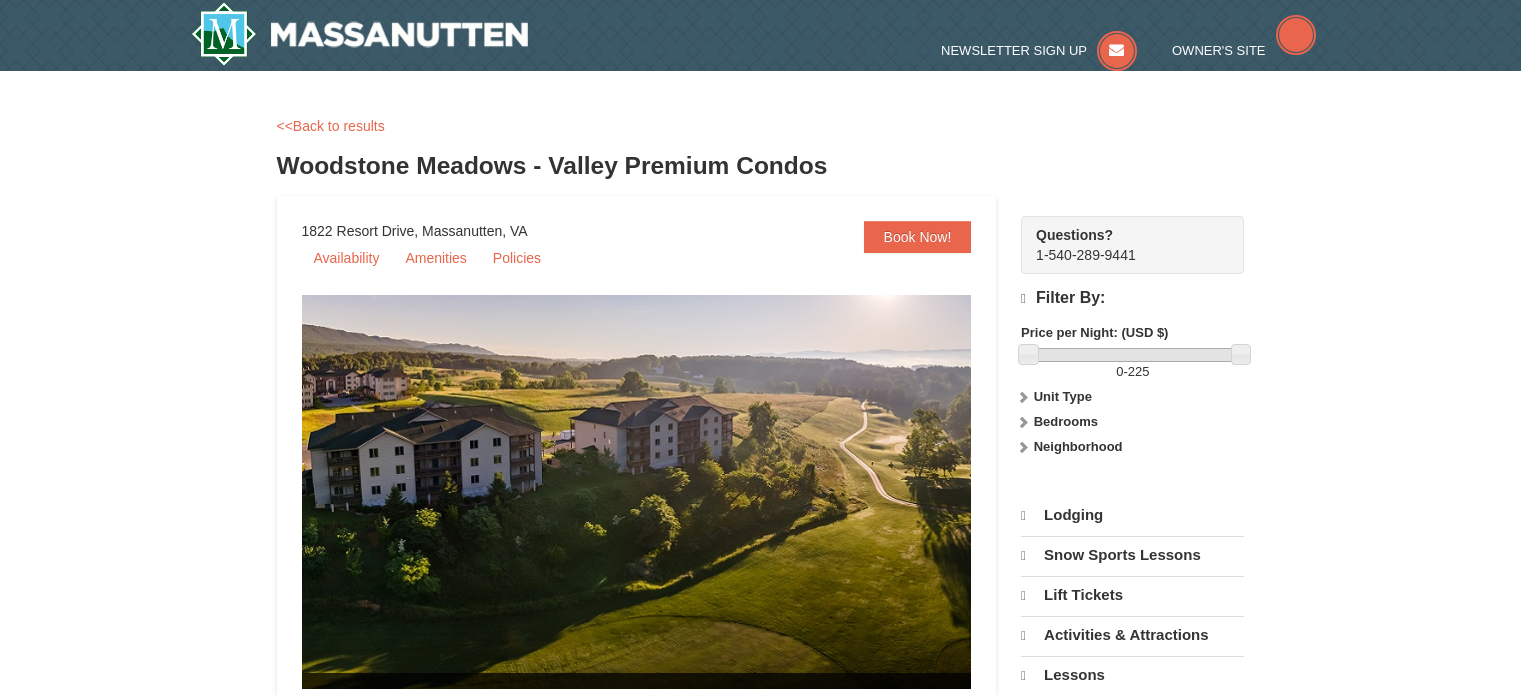 scroll, scrollTop: 0, scrollLeft: 0, axis: both 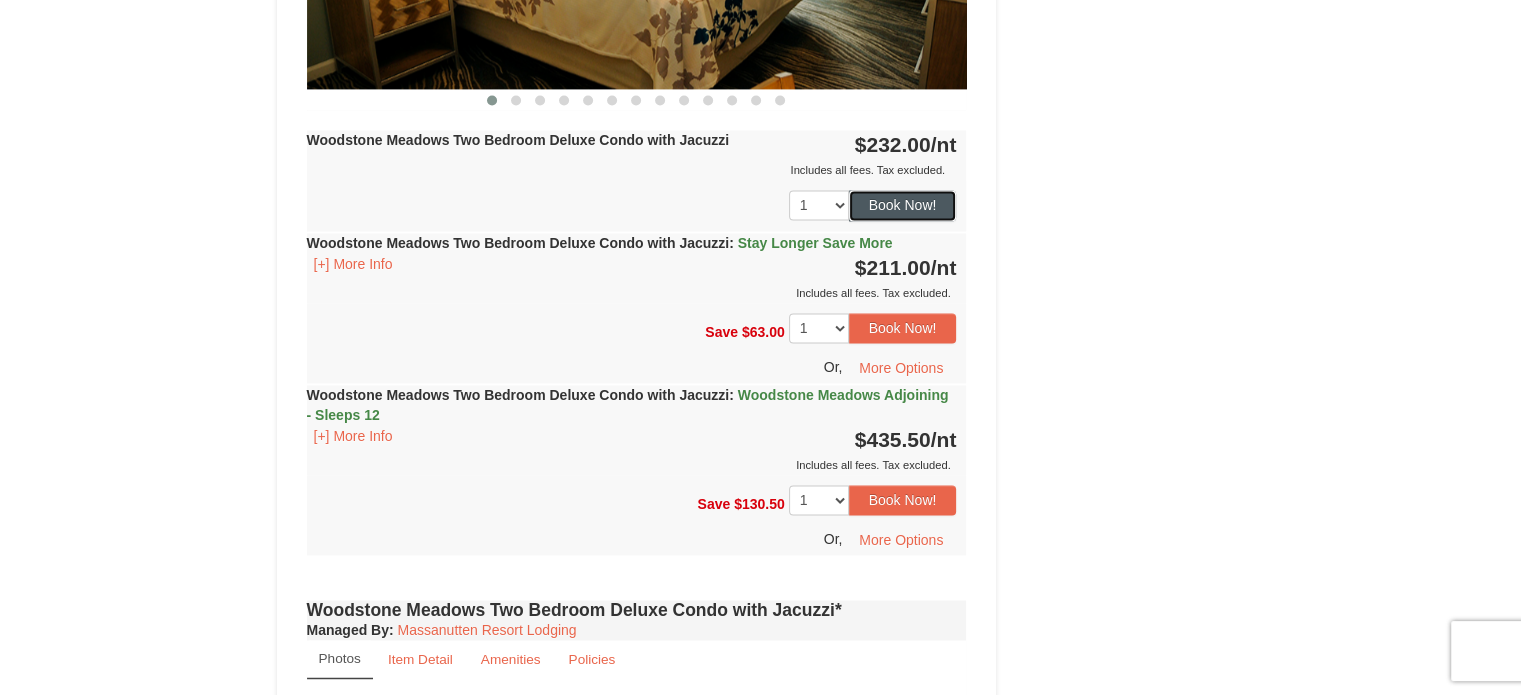 click on "Book Now!" at bounding box center [903, 205] 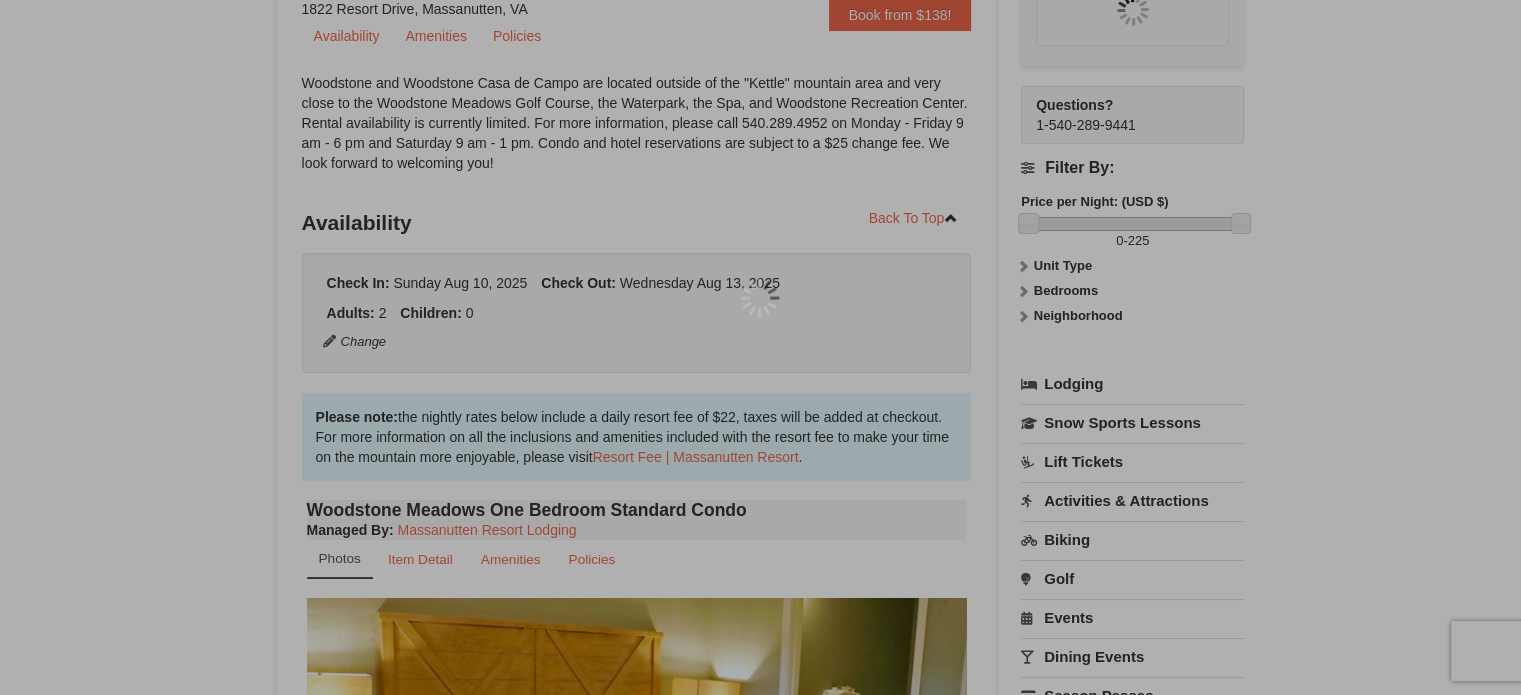 scroll, scrollTop: 195, scrollLeft: 0, axis: vertical 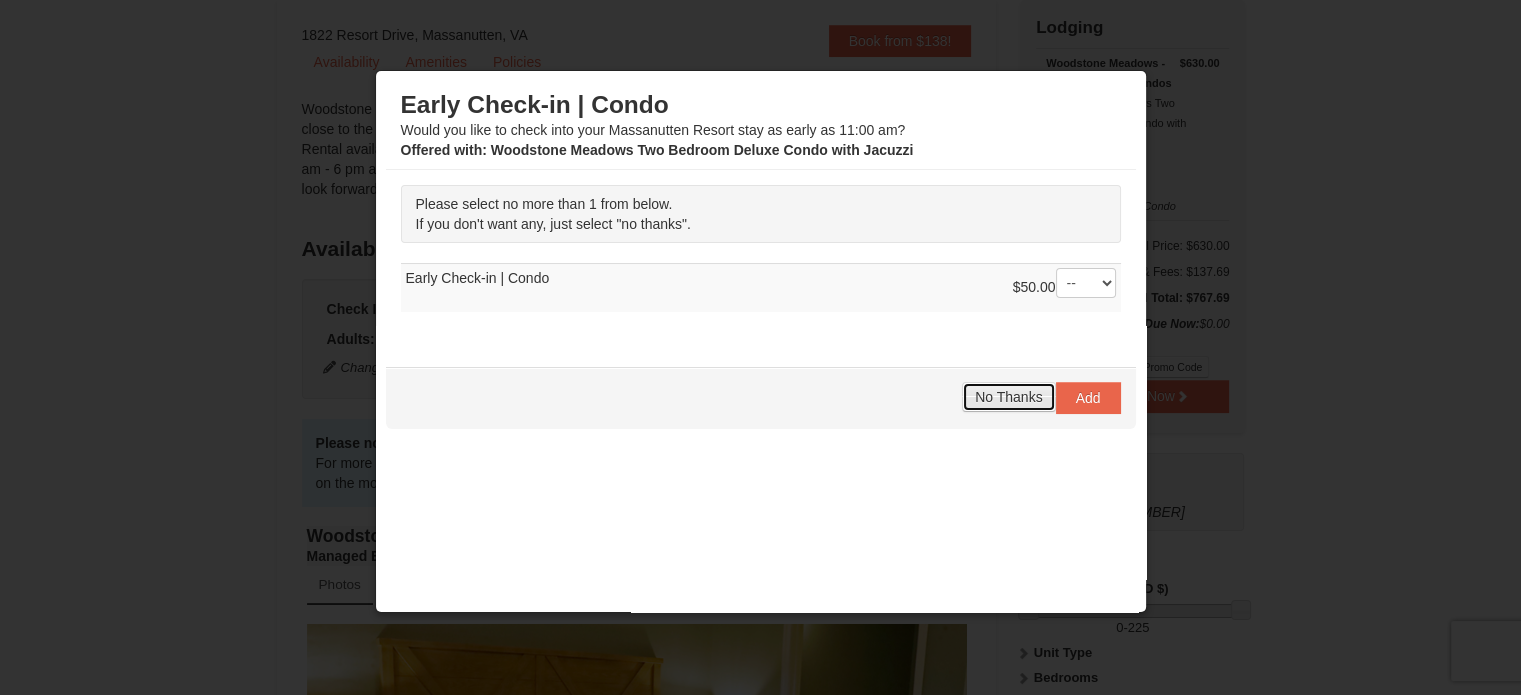 click on "No Thanks" at bounding box center (1008, 397) 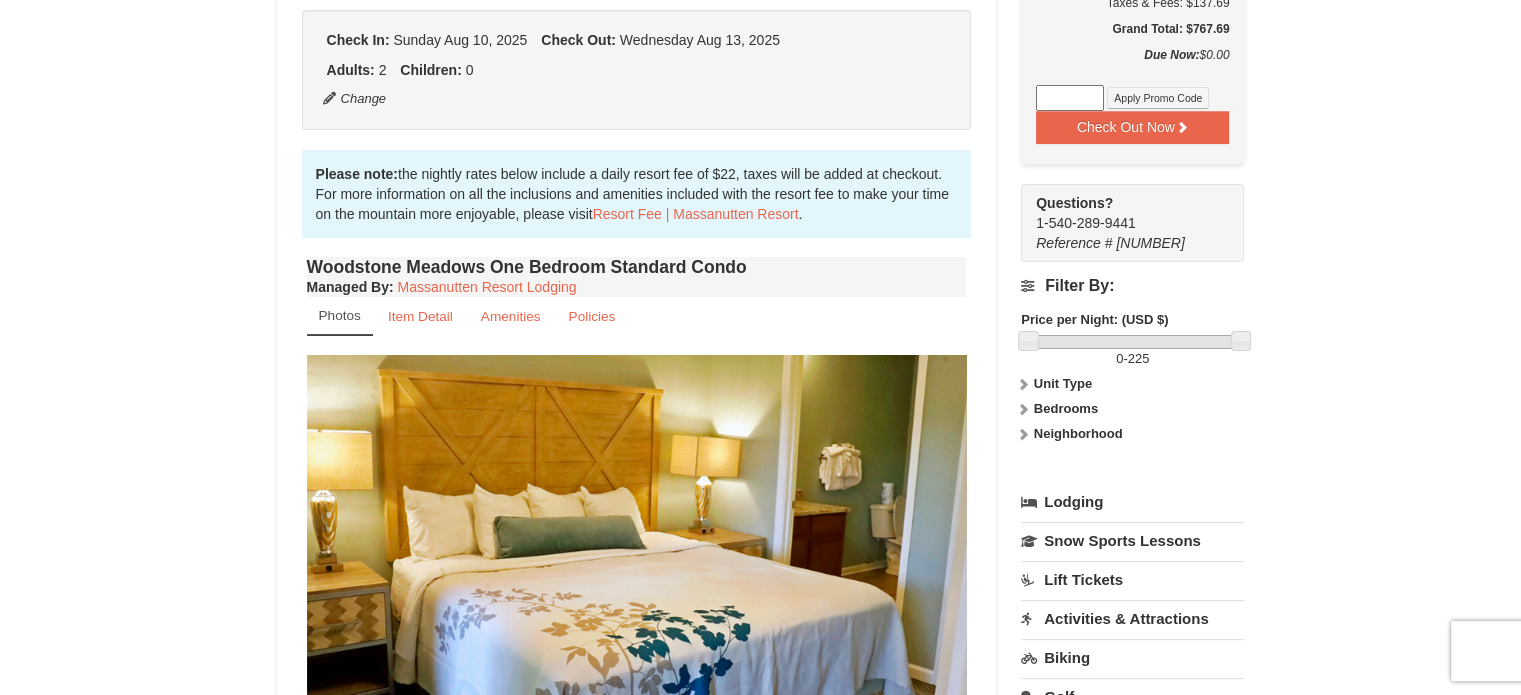 scroll, scrollTop: 466, scrollLeft: 0, axis: vertical 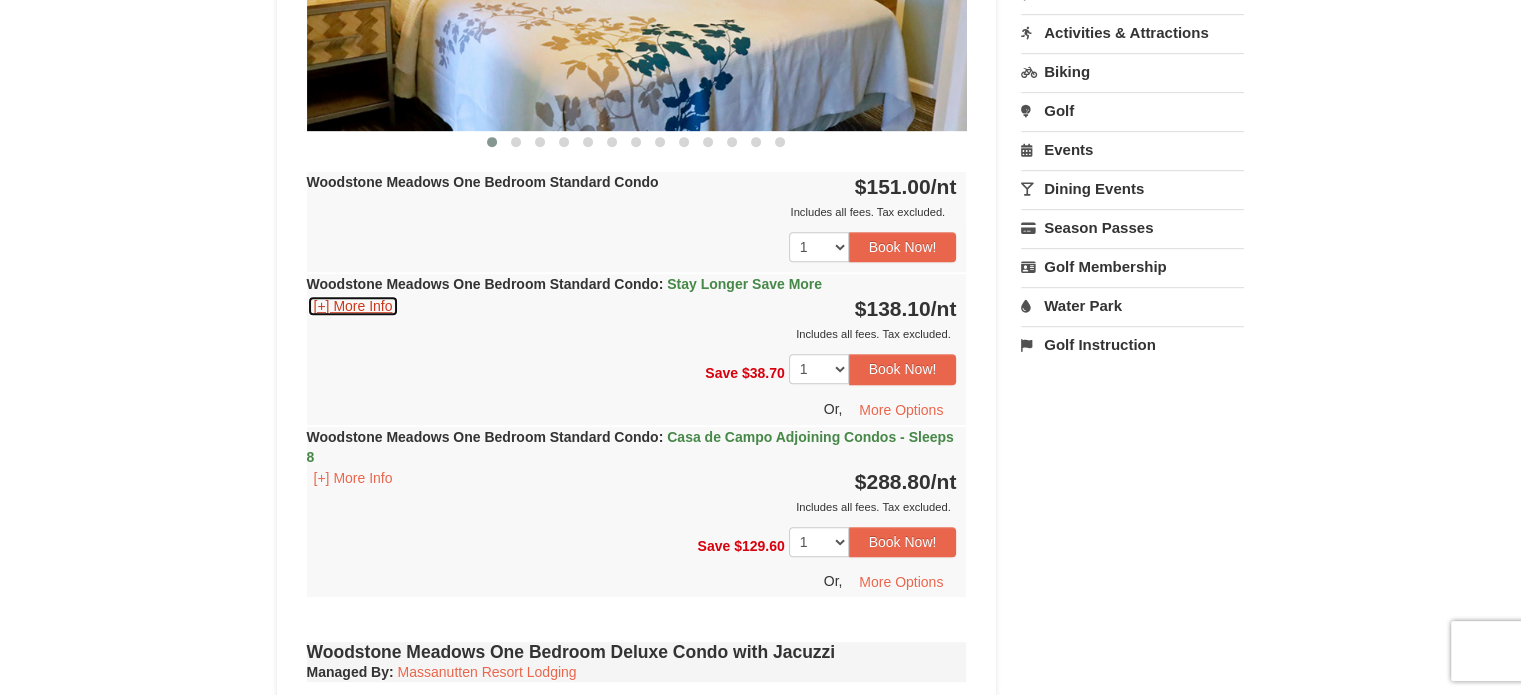 click on "[+] More Info" at bounding box center [353, 306] 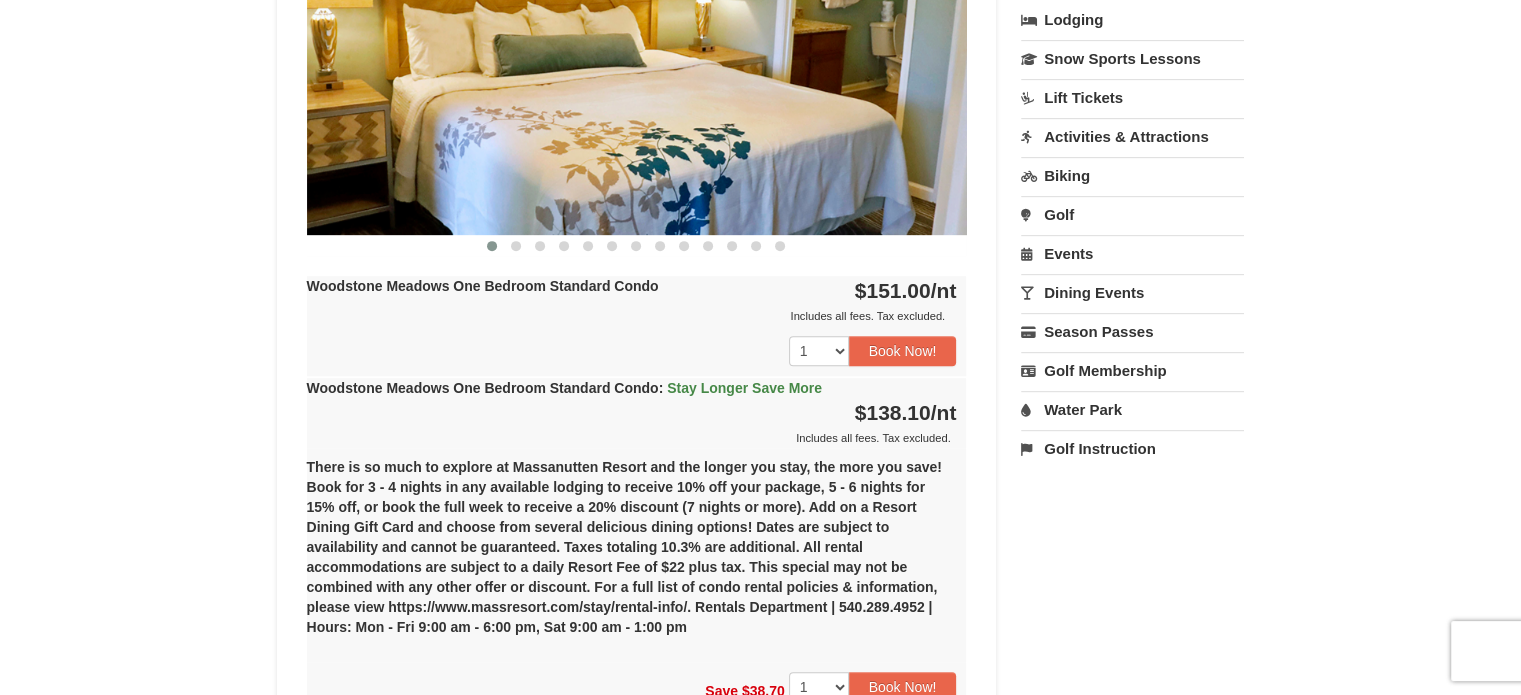 scroll, scrollTop: 816, scrollLeft: 0, axis: vertical 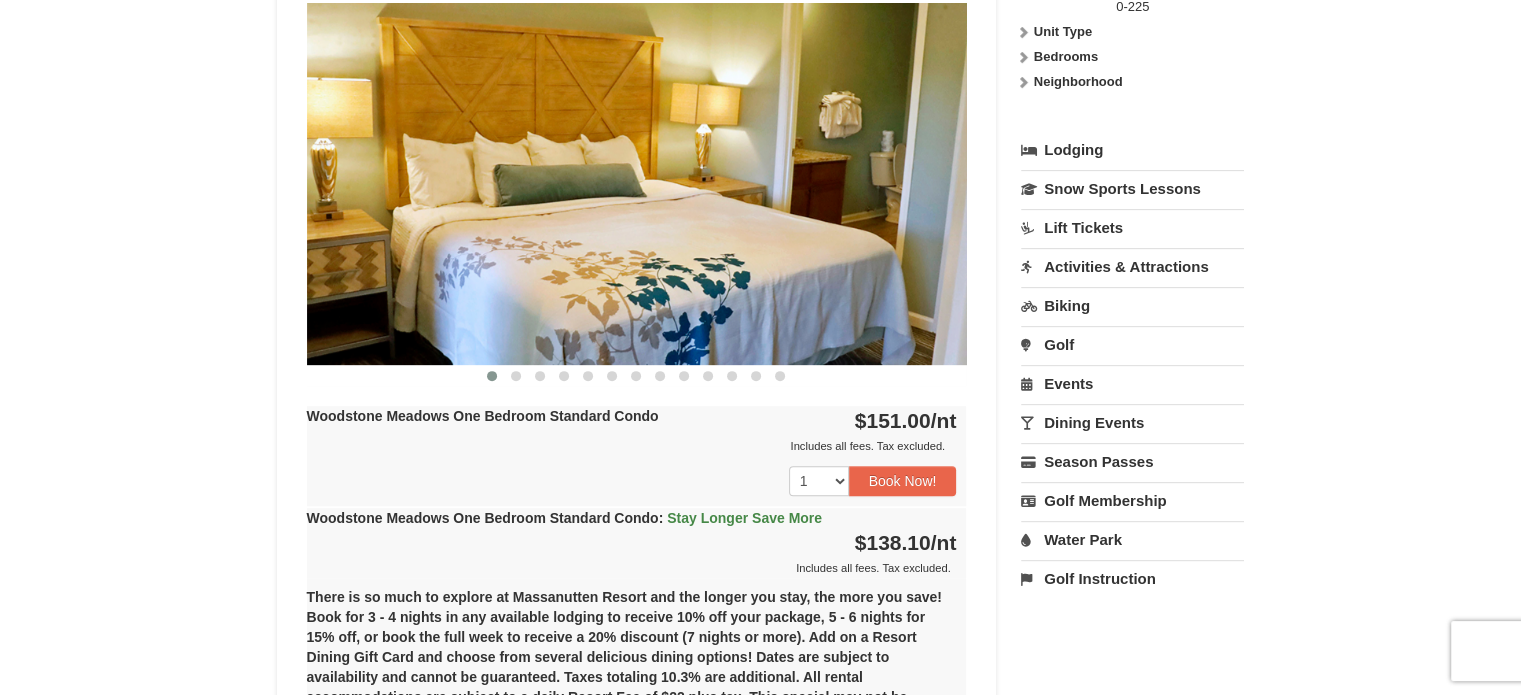 click on "1
2
3
4
5
6
7
8
9
10
11
12 13 14 15 16 17 18 19 20 21 22 23 24" at bounding box center [637, 481] 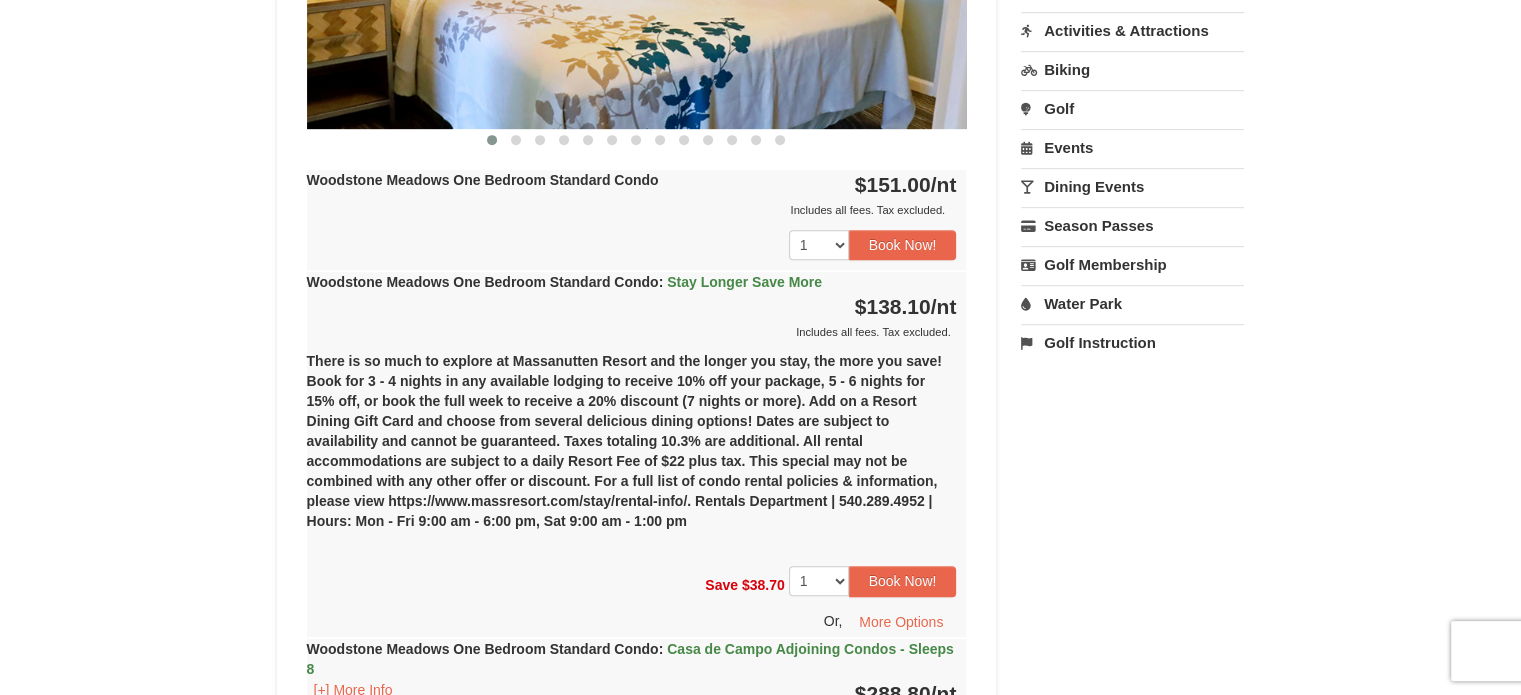 scroll, scrollTop: 1050, scrollLeft: 0, axis: vertical 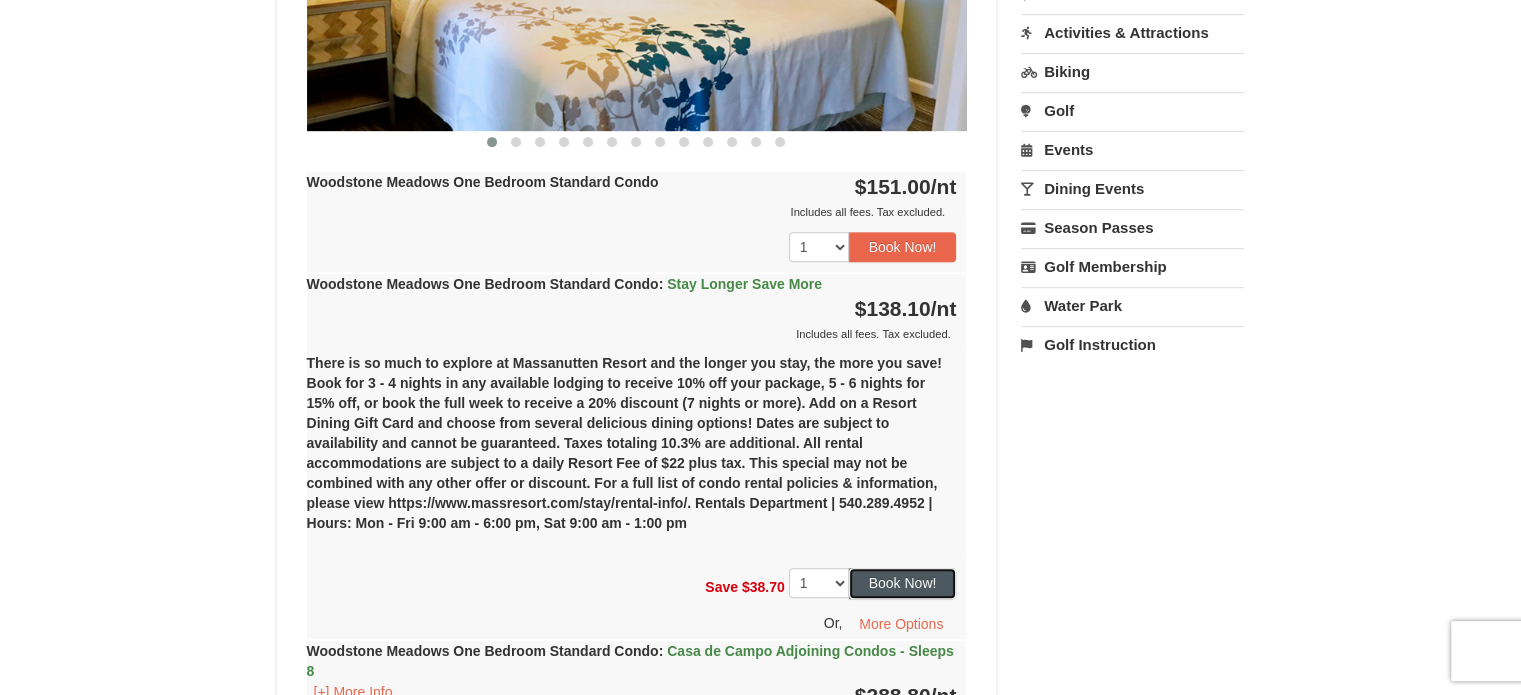 click on "Book Now!" at bounding box center [903, 583] 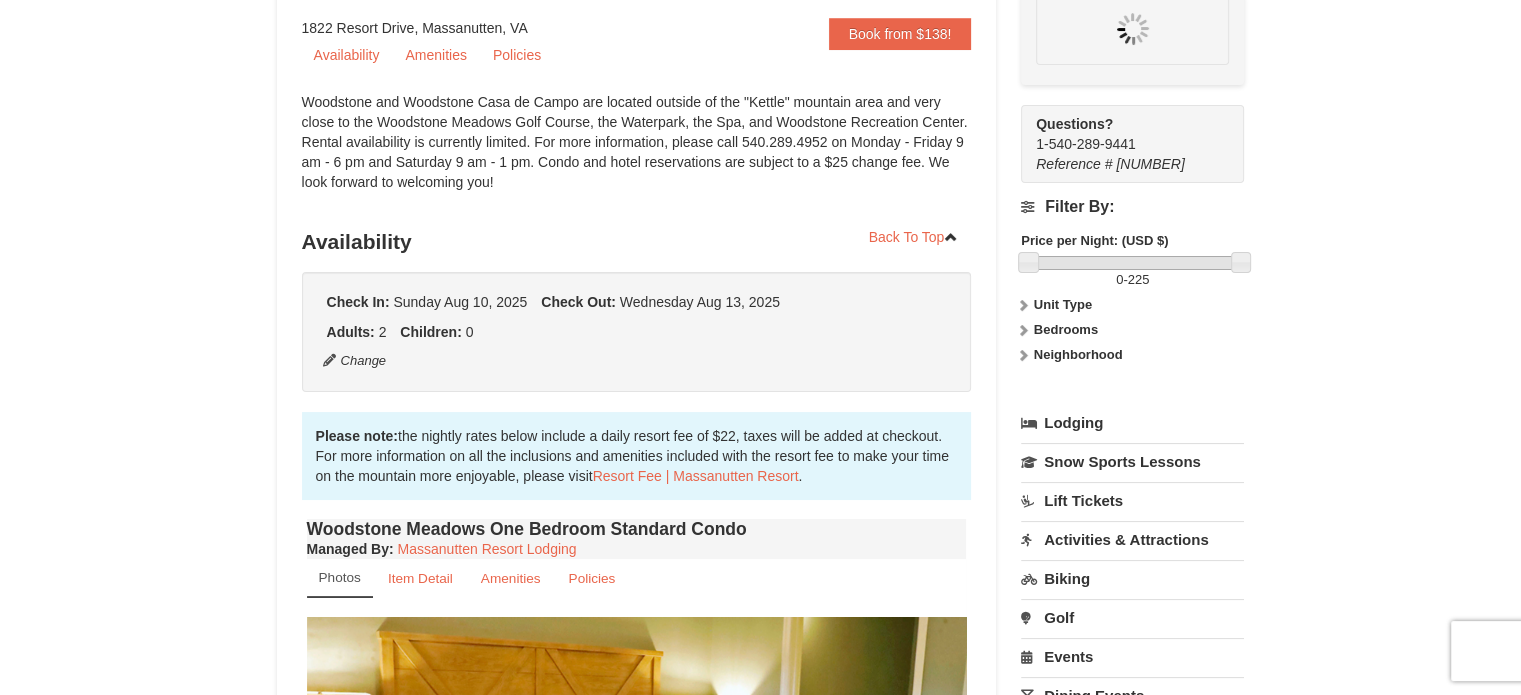 scroll, scrollTop: 195, scrollLeft: 0, axis: vertical 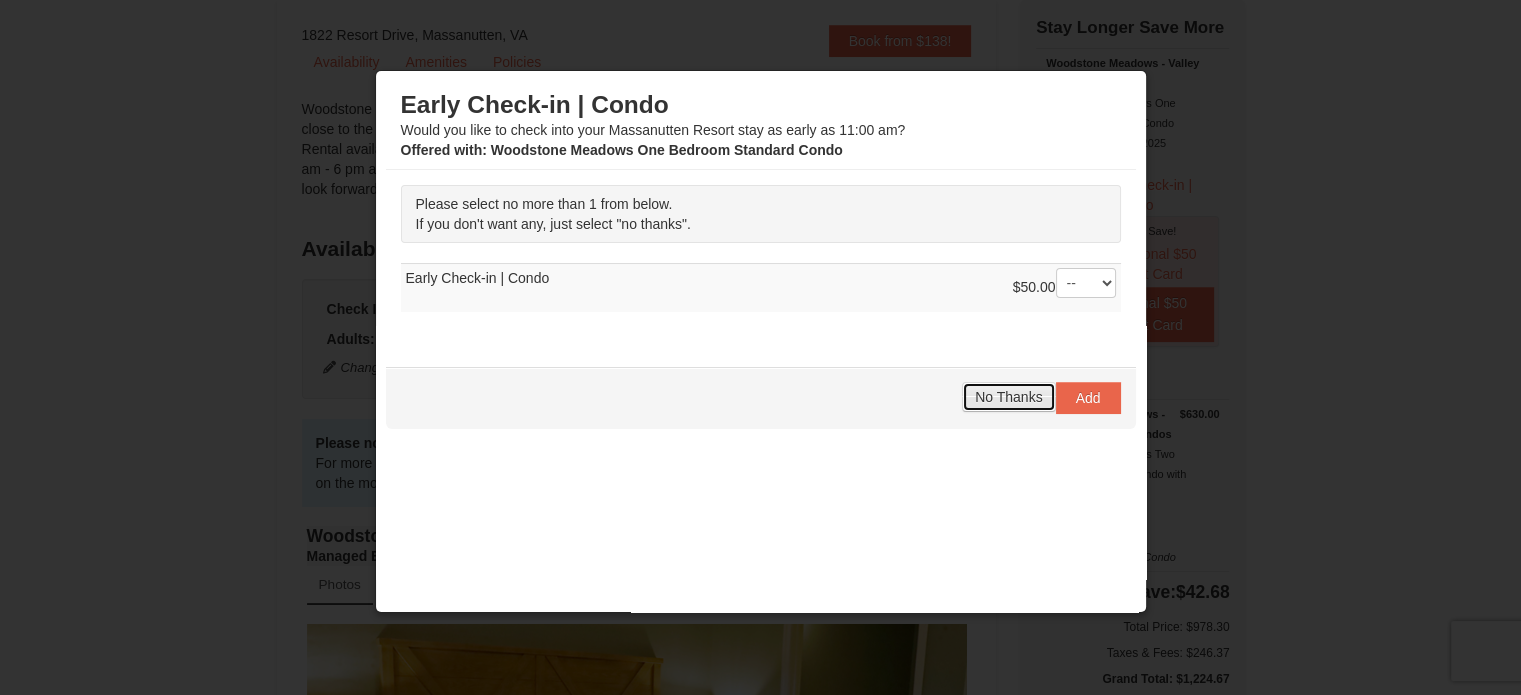 click on "No Thanks" at bounding box center (1008, 397) 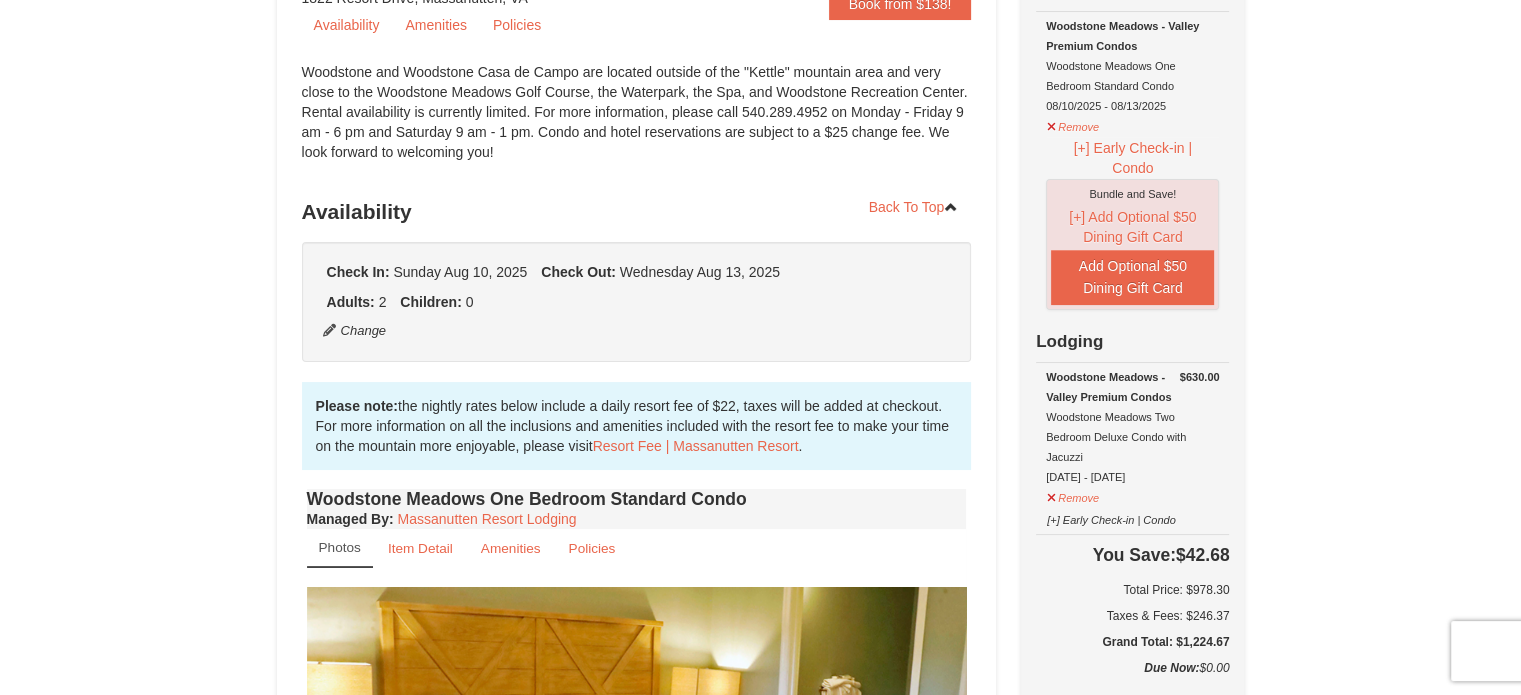 scroll, scrollTop: 233, scrollLeft: 0, axis: vertical 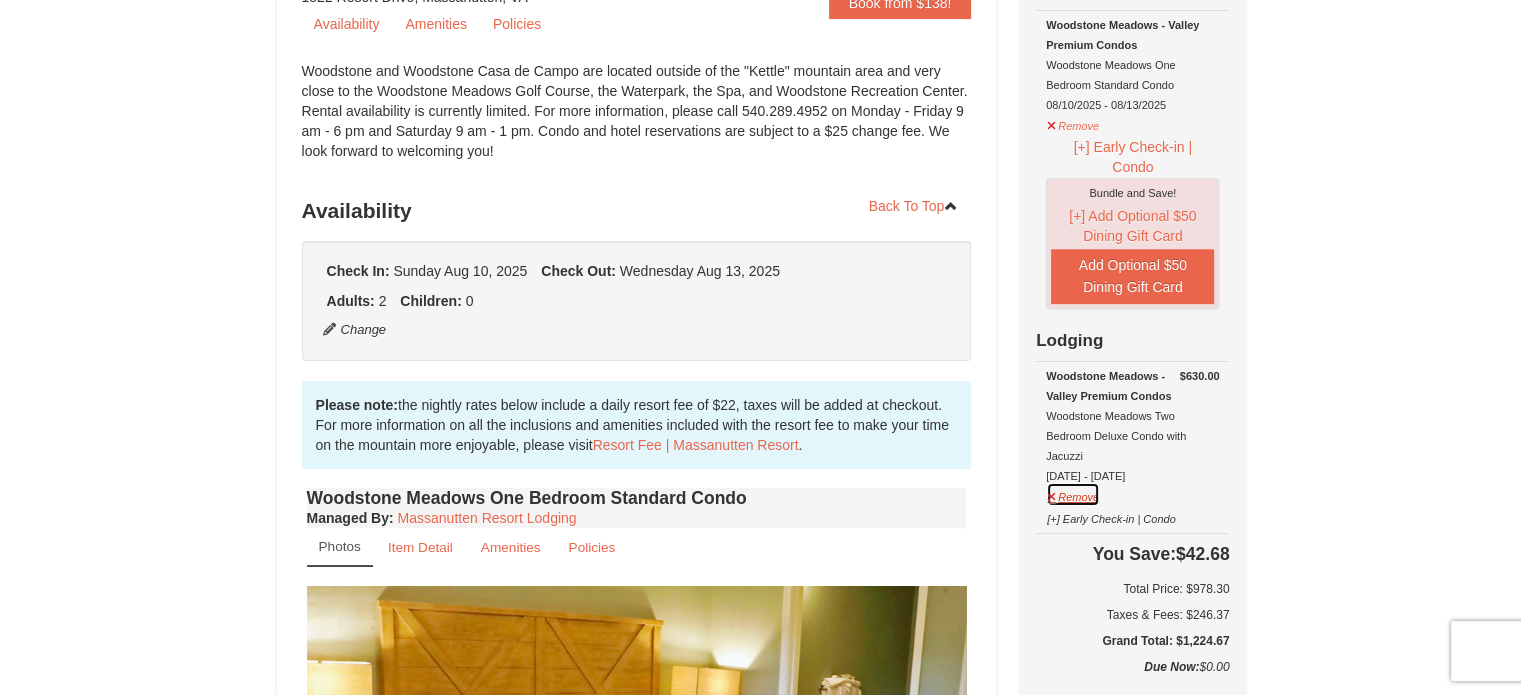 click on "Remove" at bounding box center (1073, 494) 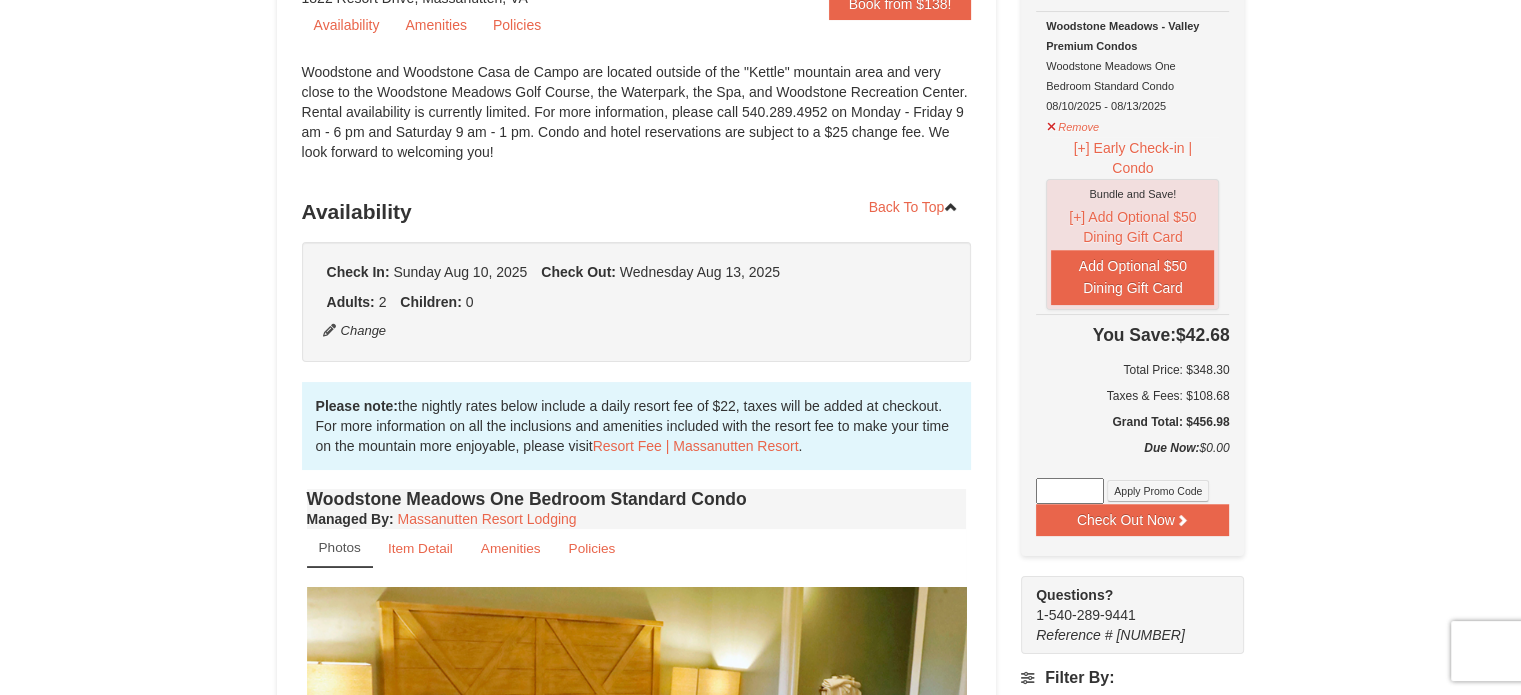 scroll, scrollTop: 233, scrollLeft: 0, axis: vertical 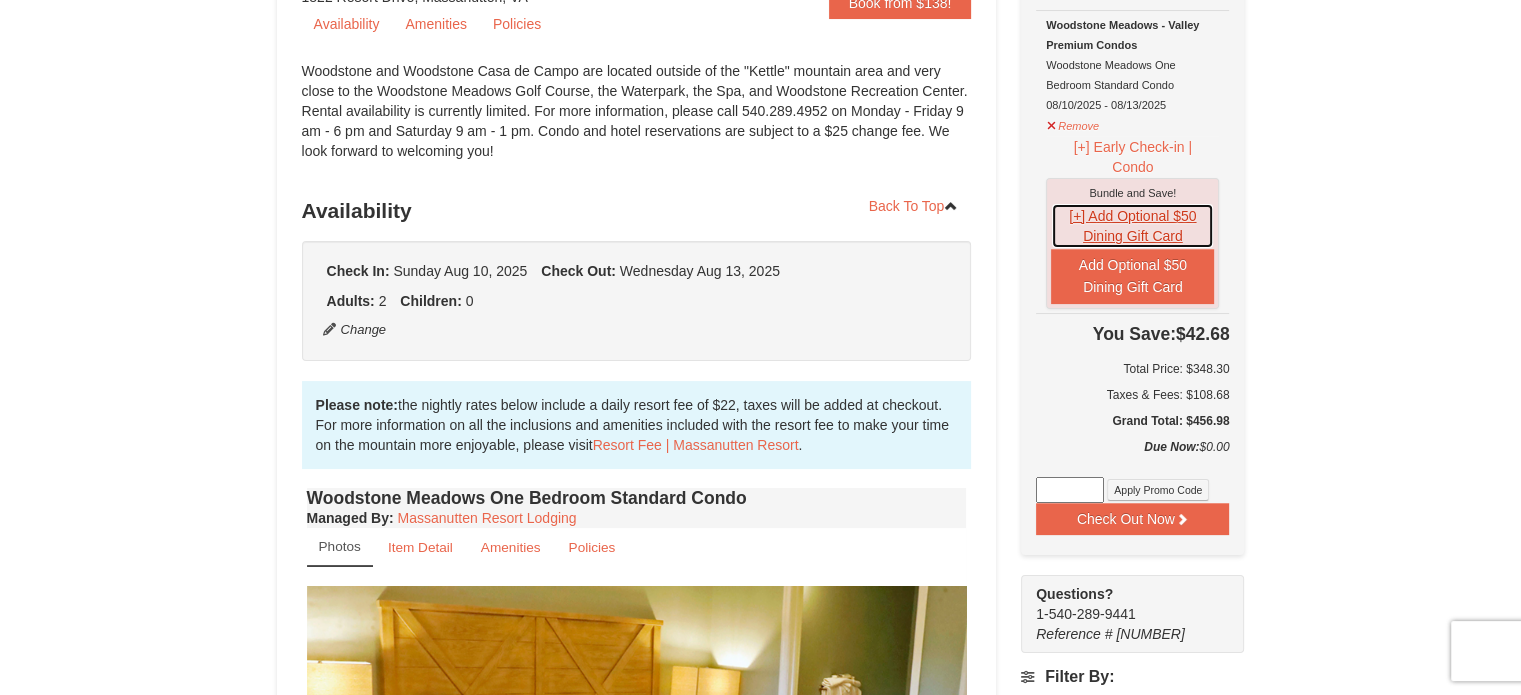 click on "[+] Add Optional $50 Dining Gift Card" at bounding box center (1132, 226) 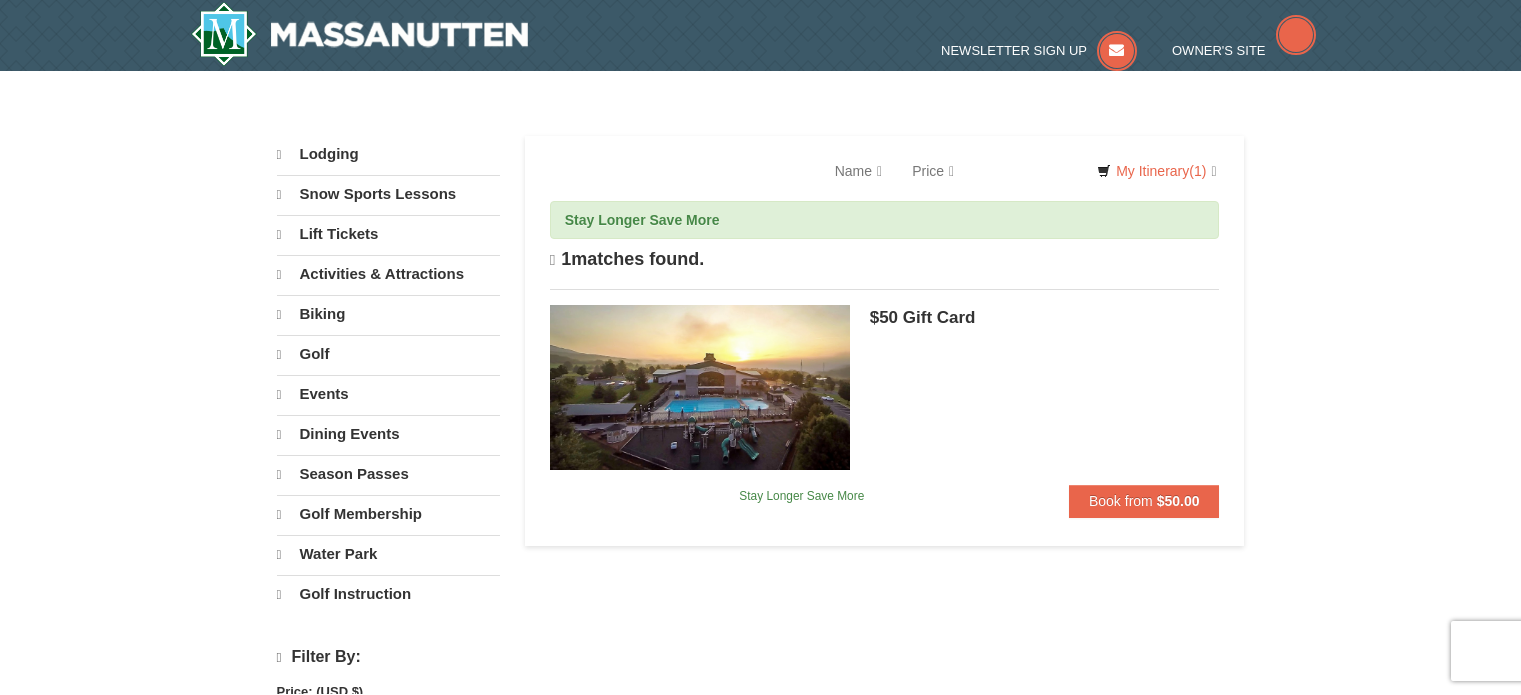 scroll, scrollTop: 0, scrollLeft: 0, axis: both 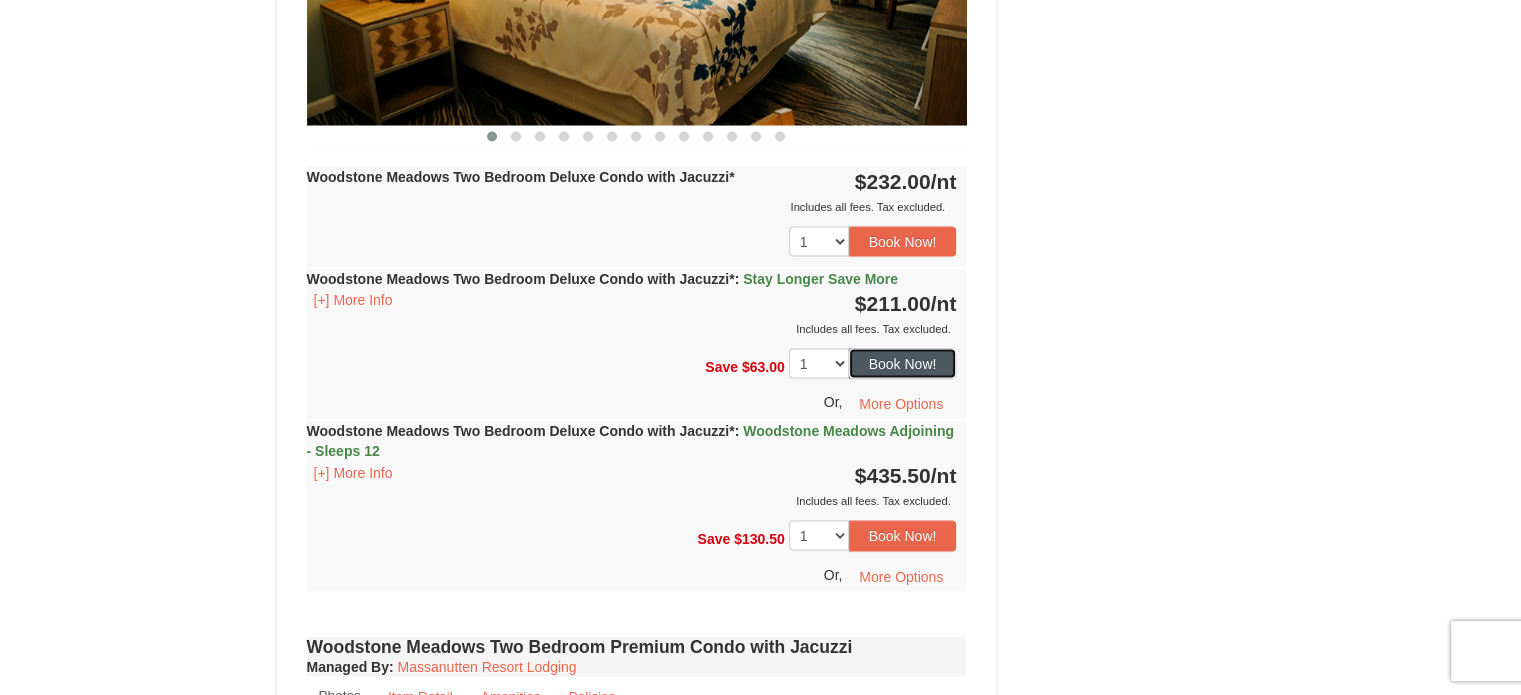 click on "Book Now!" at bounding box center [903, 364] 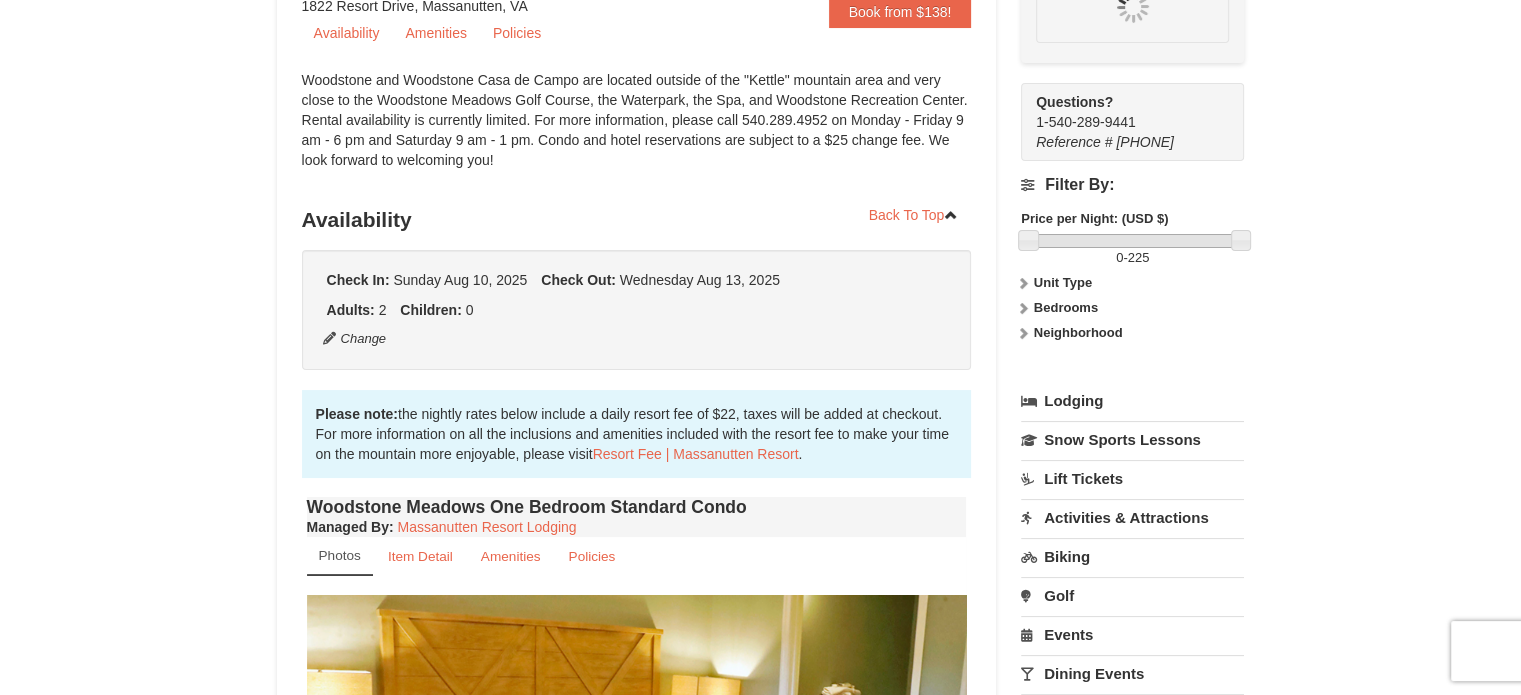 scroll, scrollTop: 195, scrollLeft: 0, axis: vertical 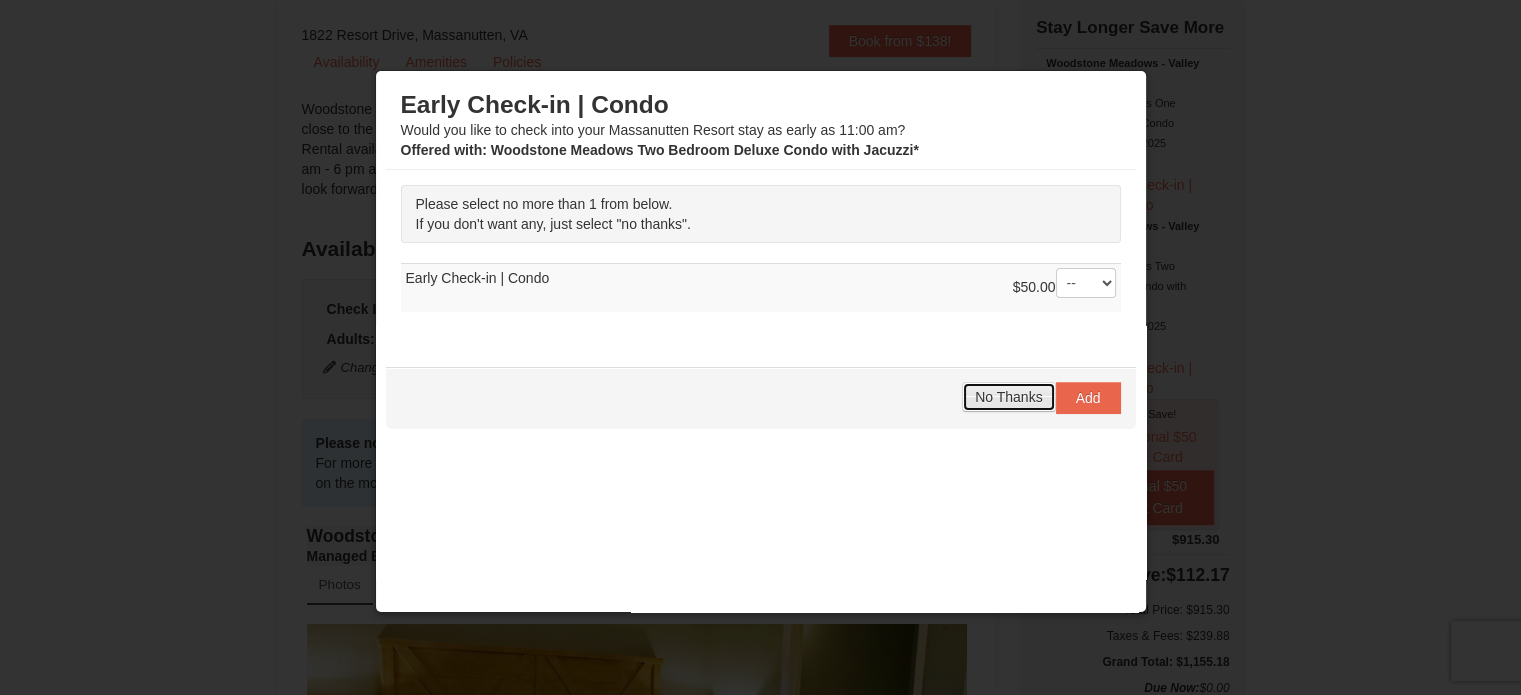 click on "No Thanks" at bounding box center [1008, 397] 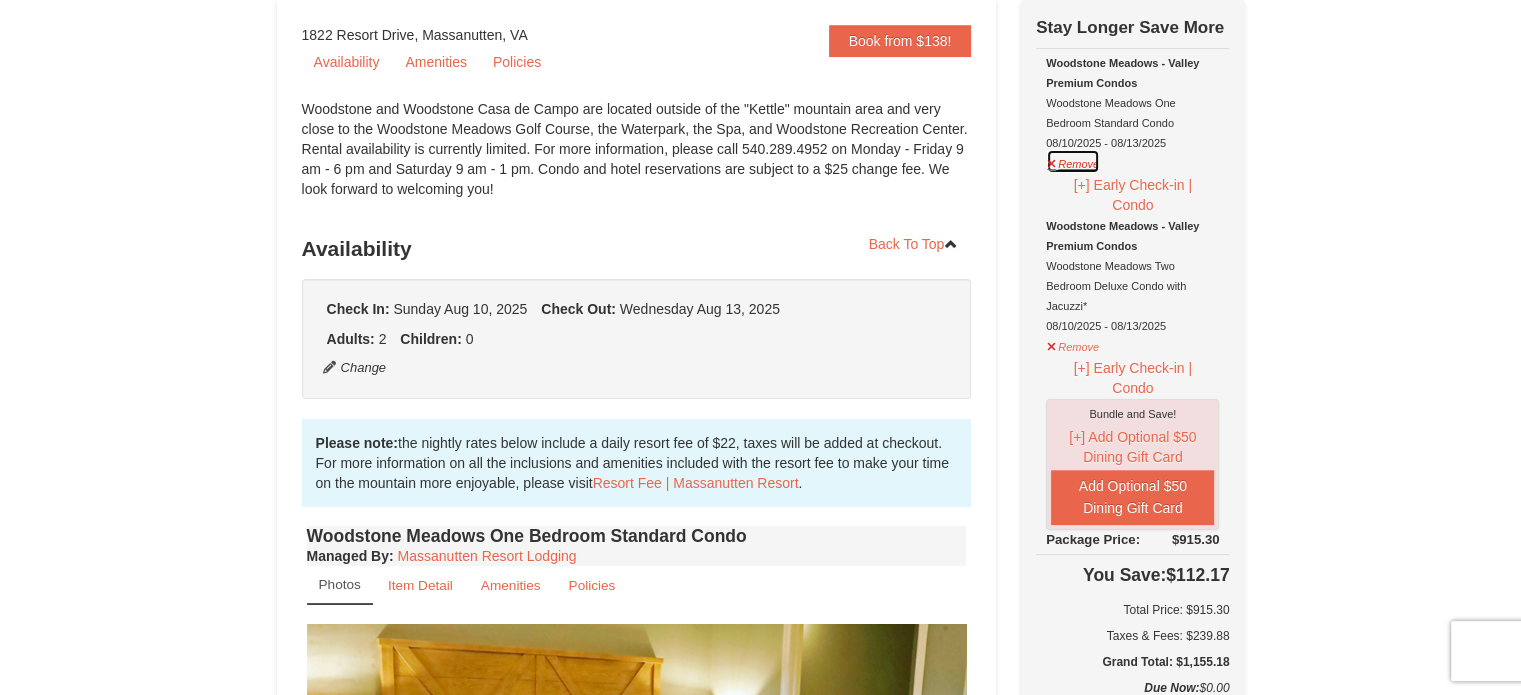 click on "Remove" at bounding box center (1073, 161) 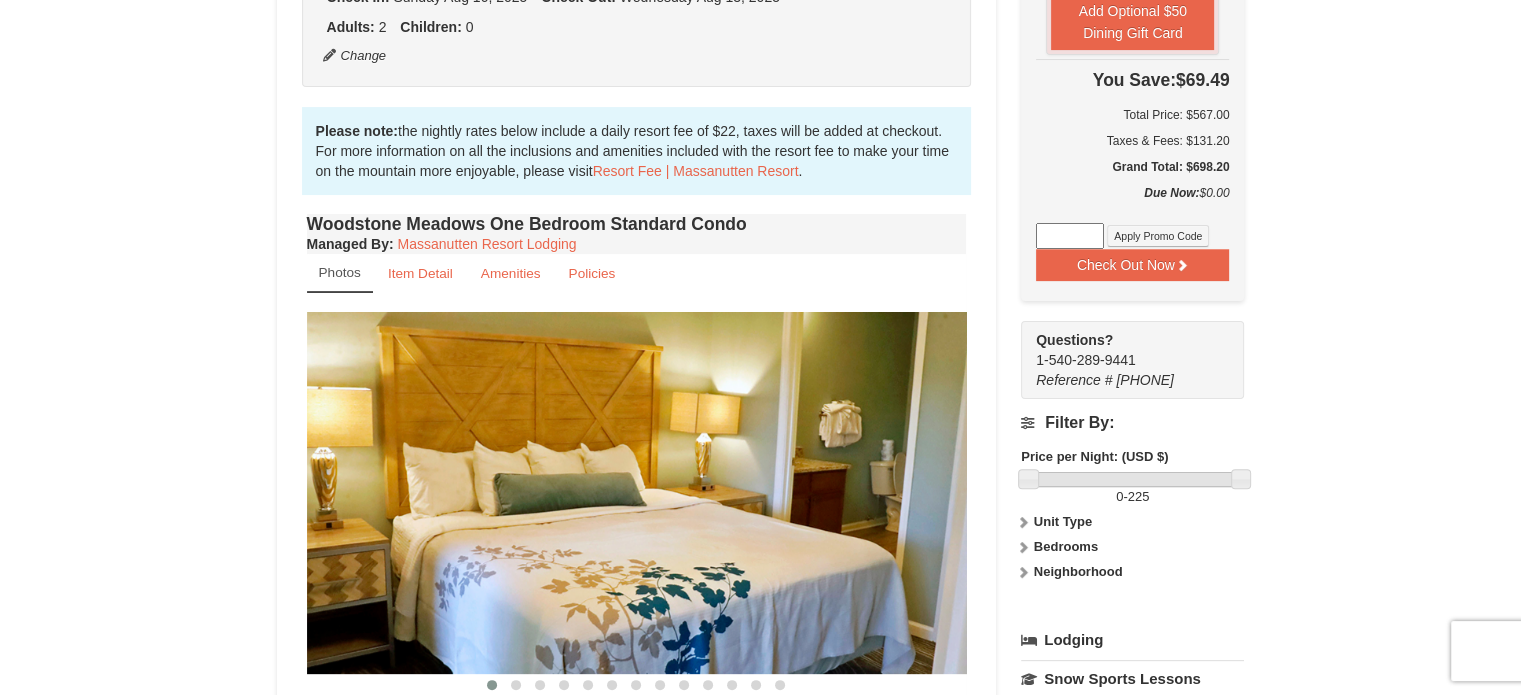scroll, scrollTop: 661, scrollLeft: 0, axis: vertical 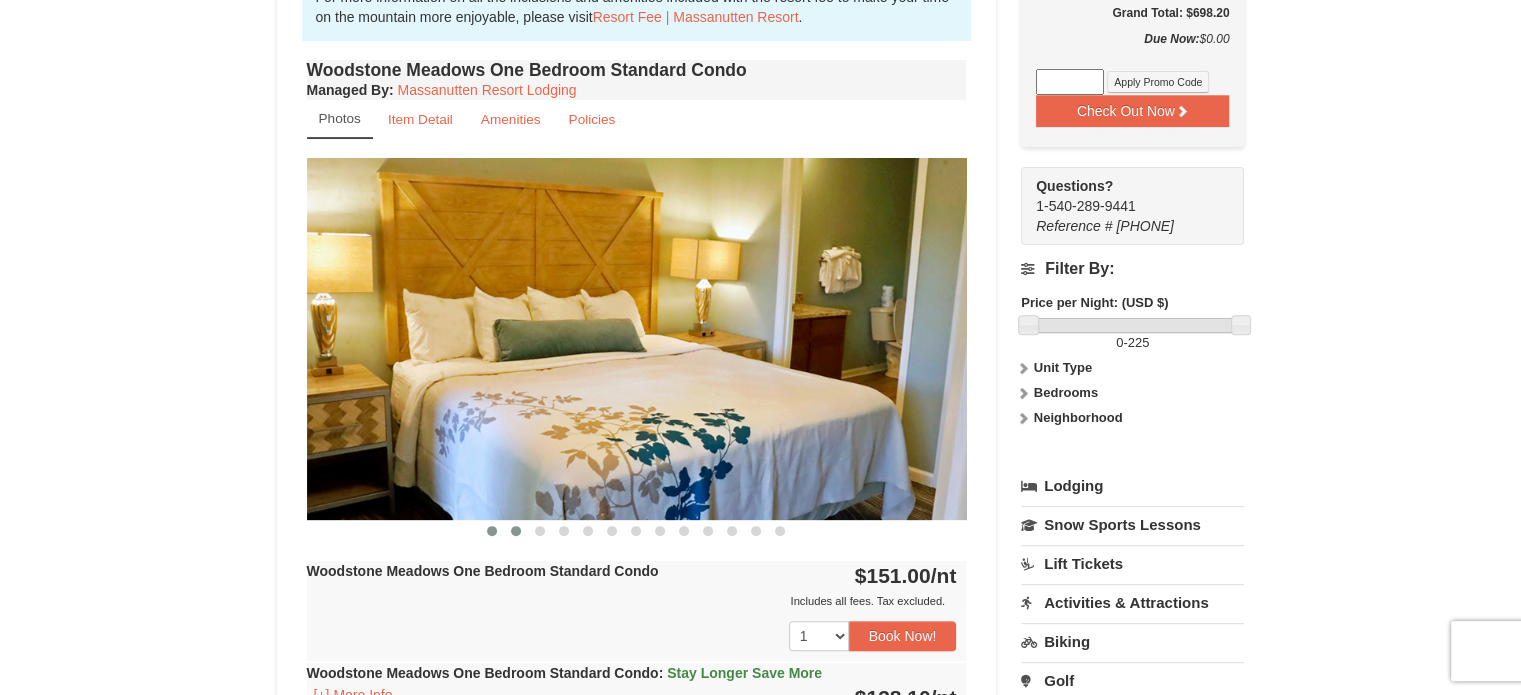 click at bounding box center (516, 531) 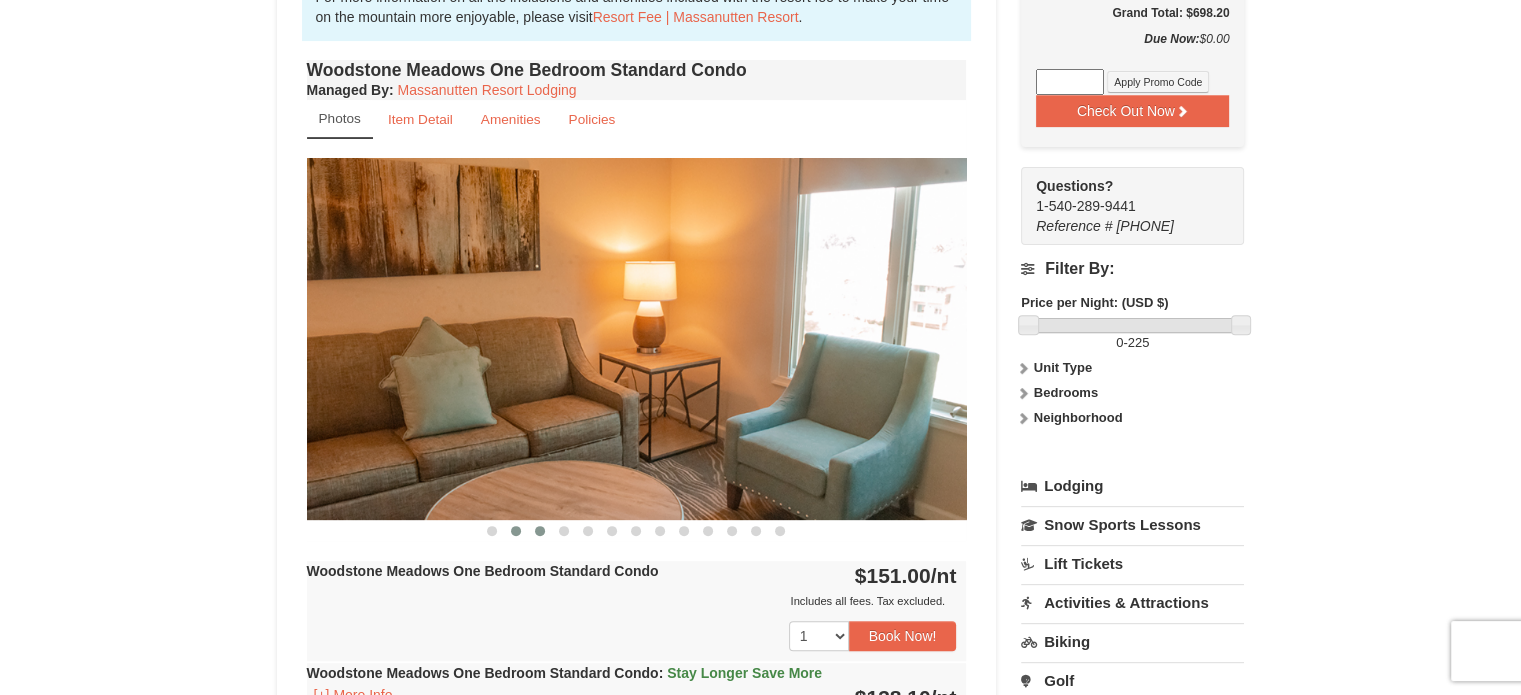 click at bounding box center (540, 531) 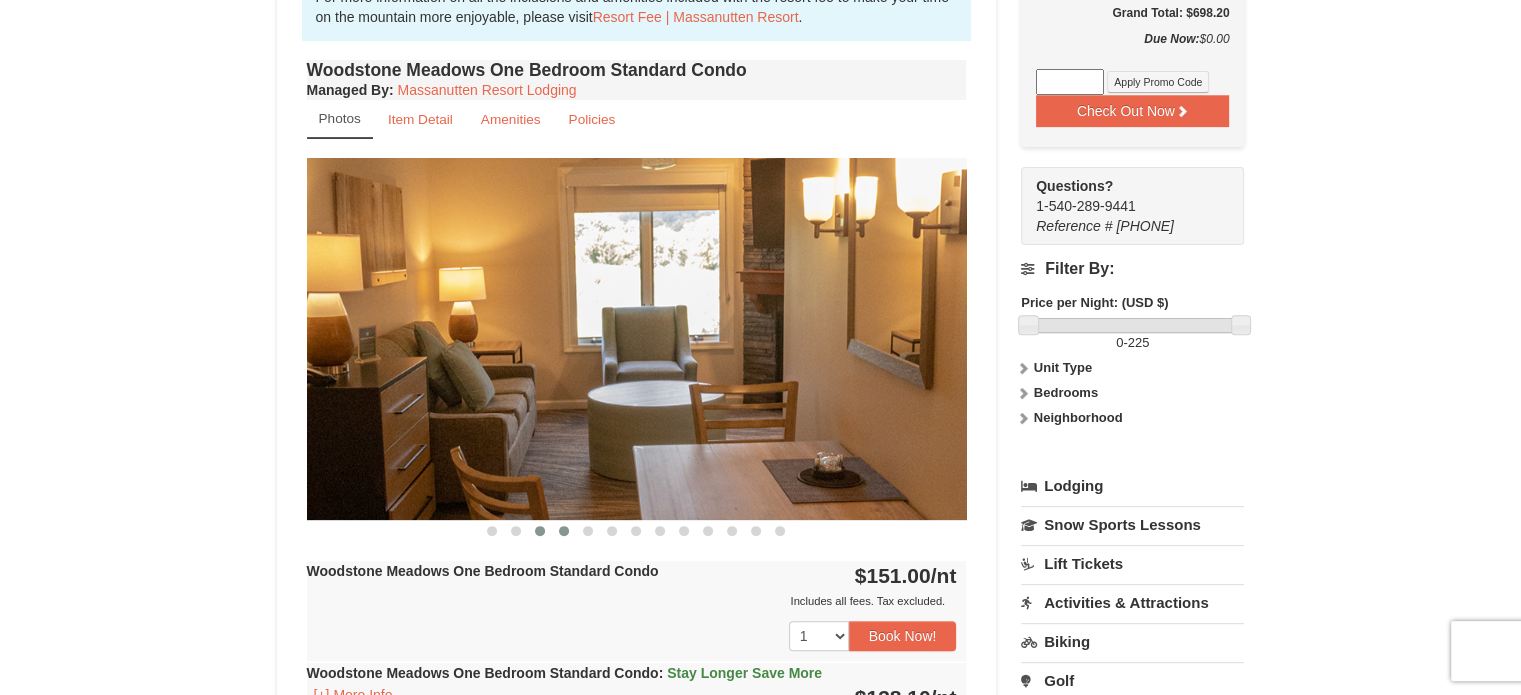 click at bounding box center [564, 531] 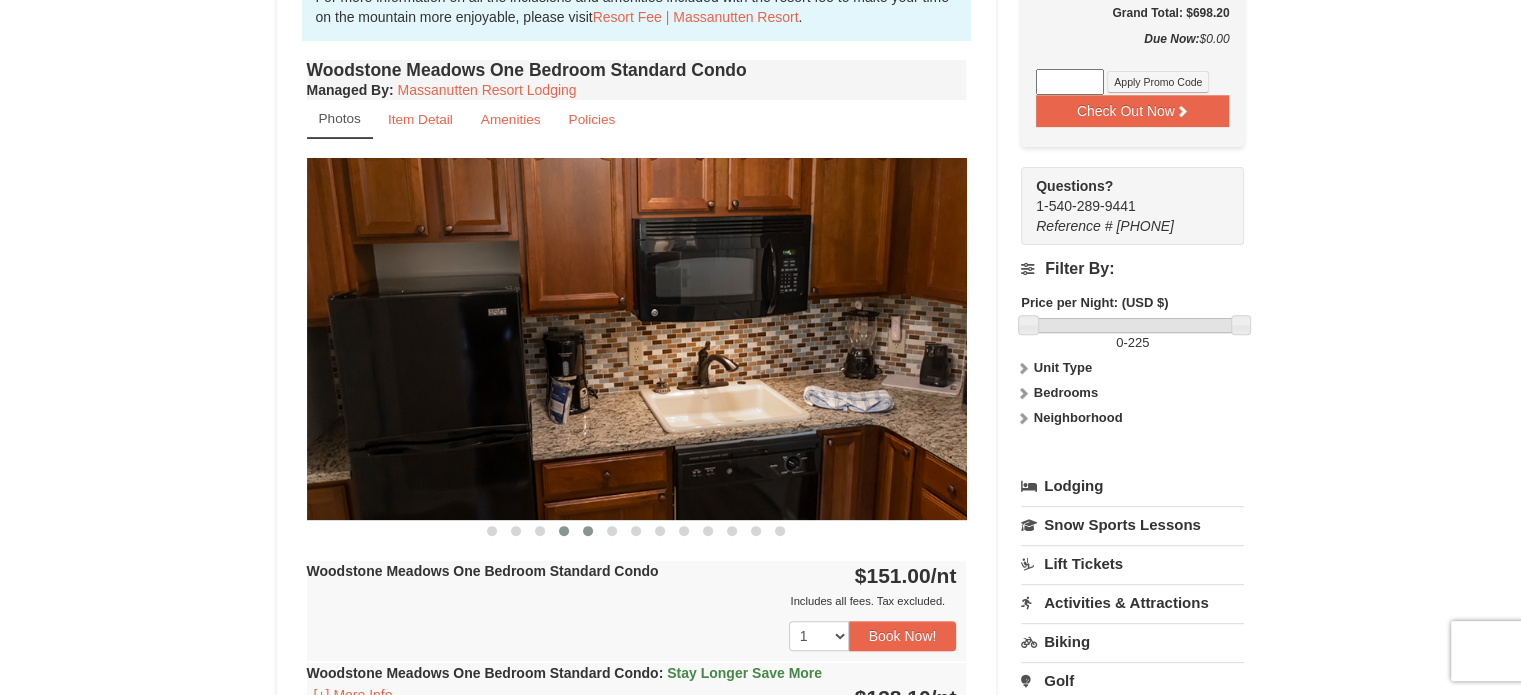 click at bounding box center (588, 531) 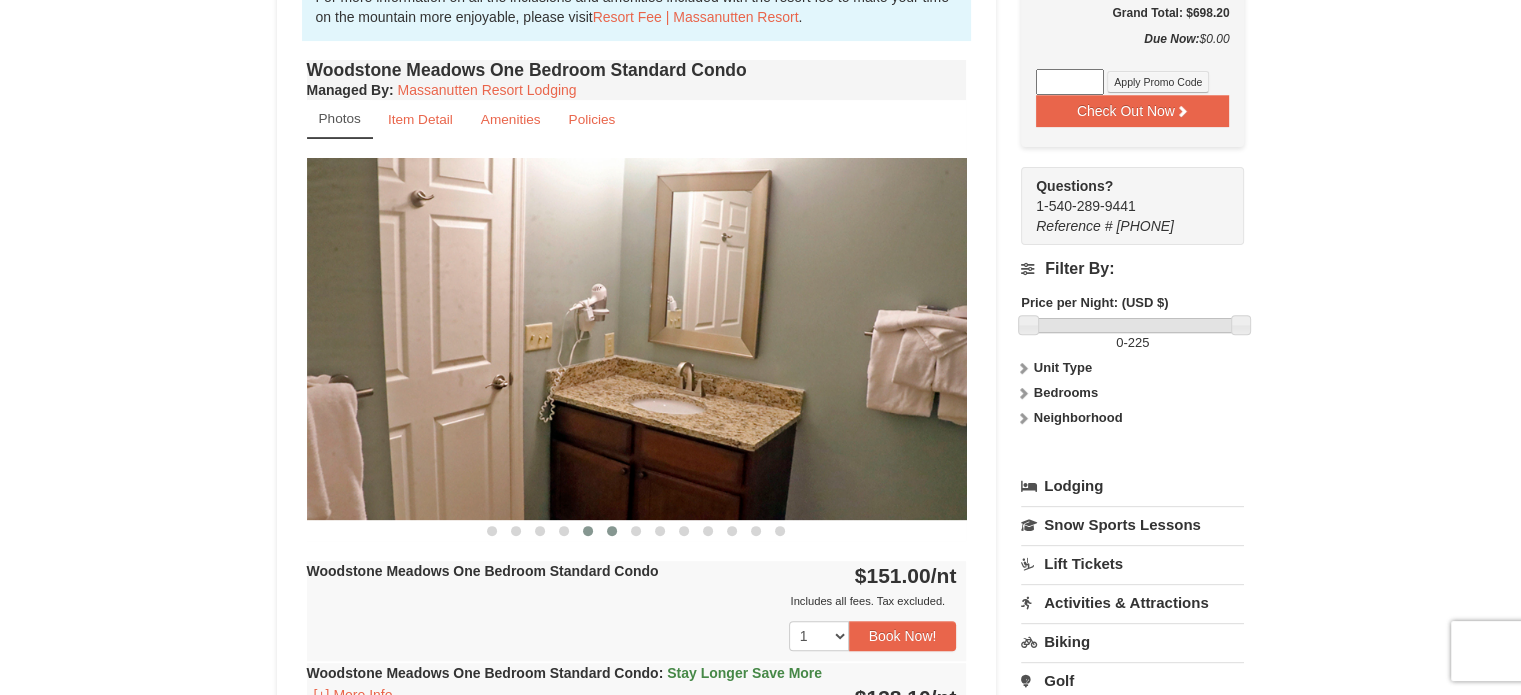 click at bounding box center [612, 531] 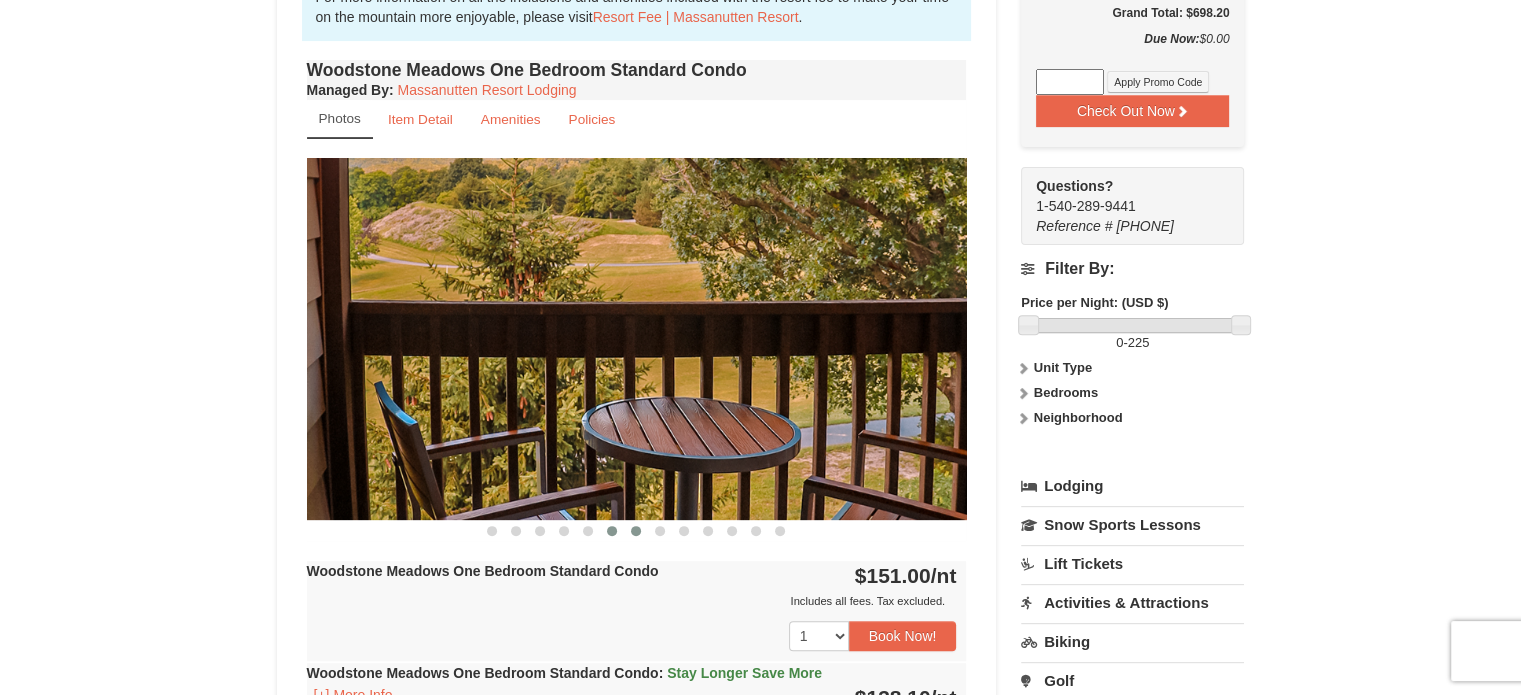 click at bounding box center [636, 531] 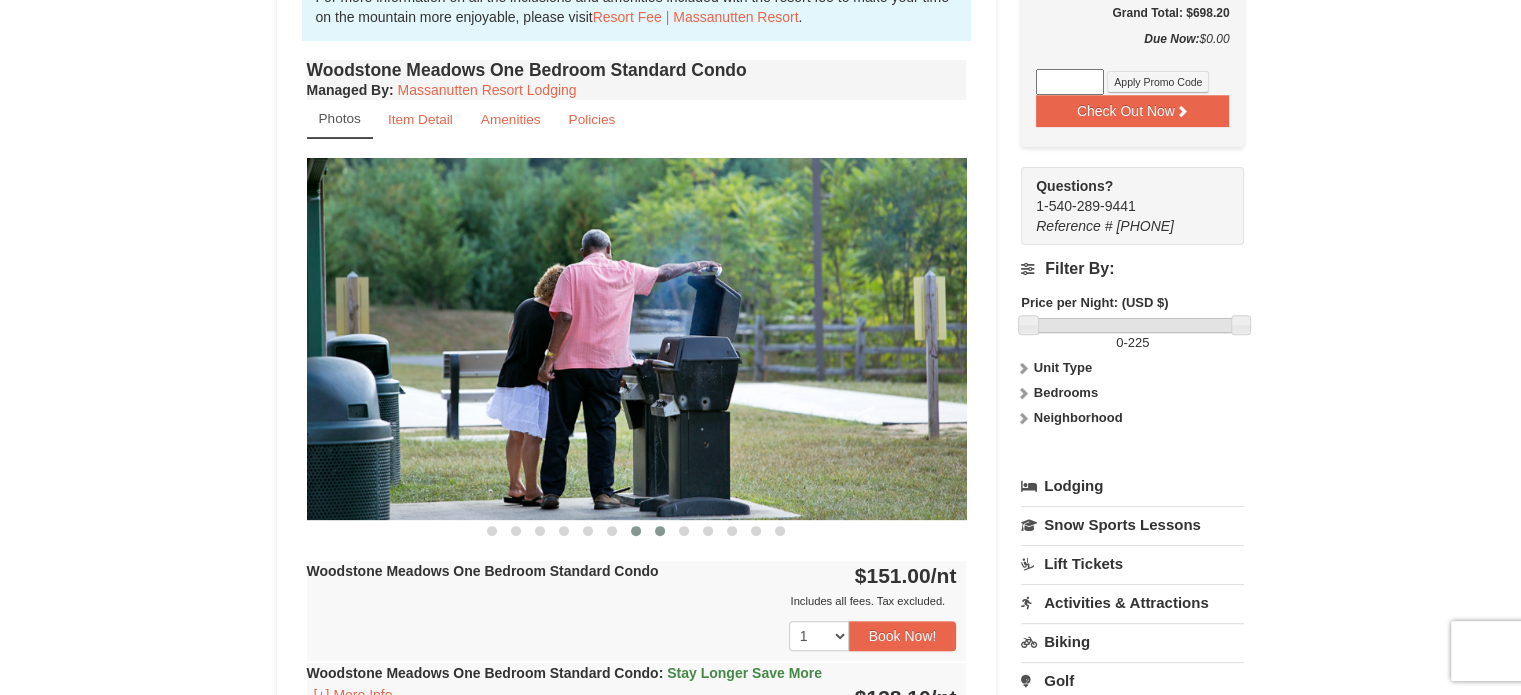 click at bounding box center (660, 531) 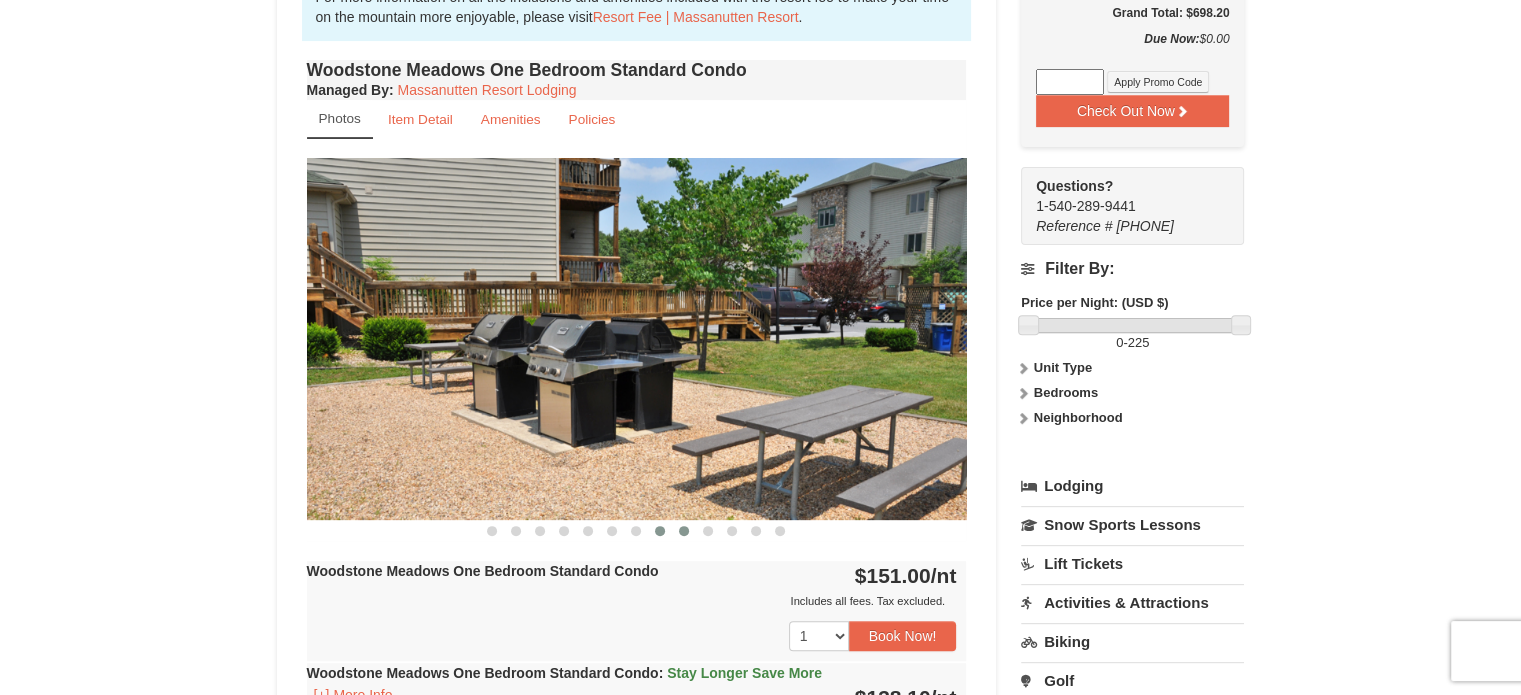 click at bounding box center (684, 531) 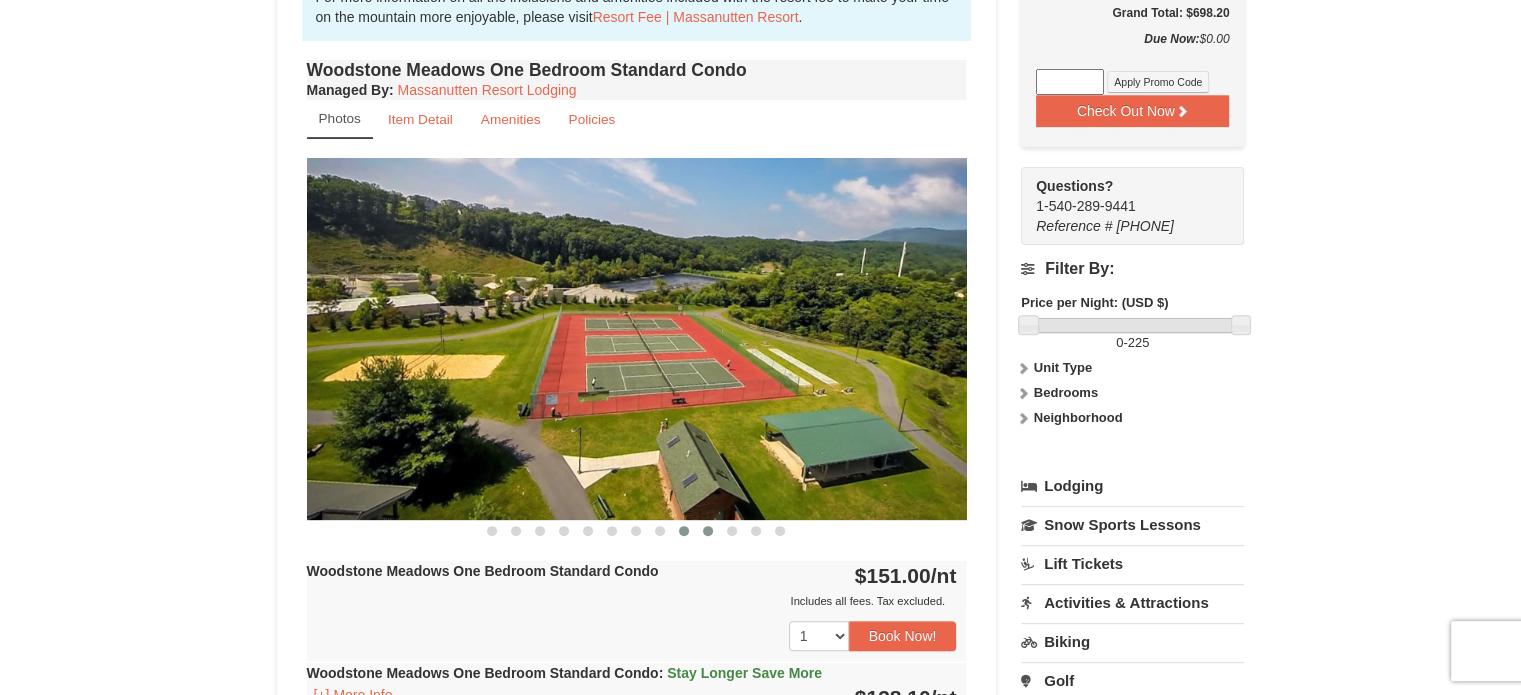 click at bounding box center (708, 531) 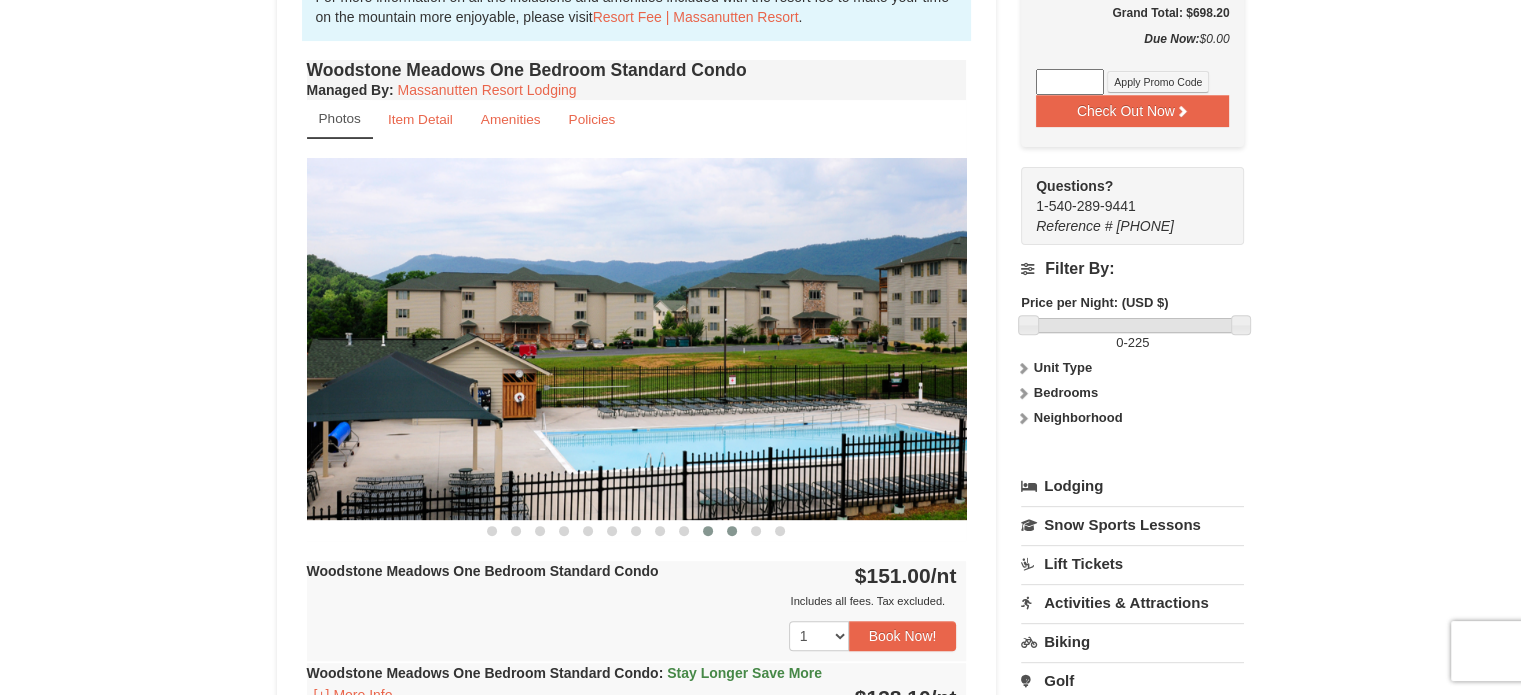 click at bounding box center (732, 531) 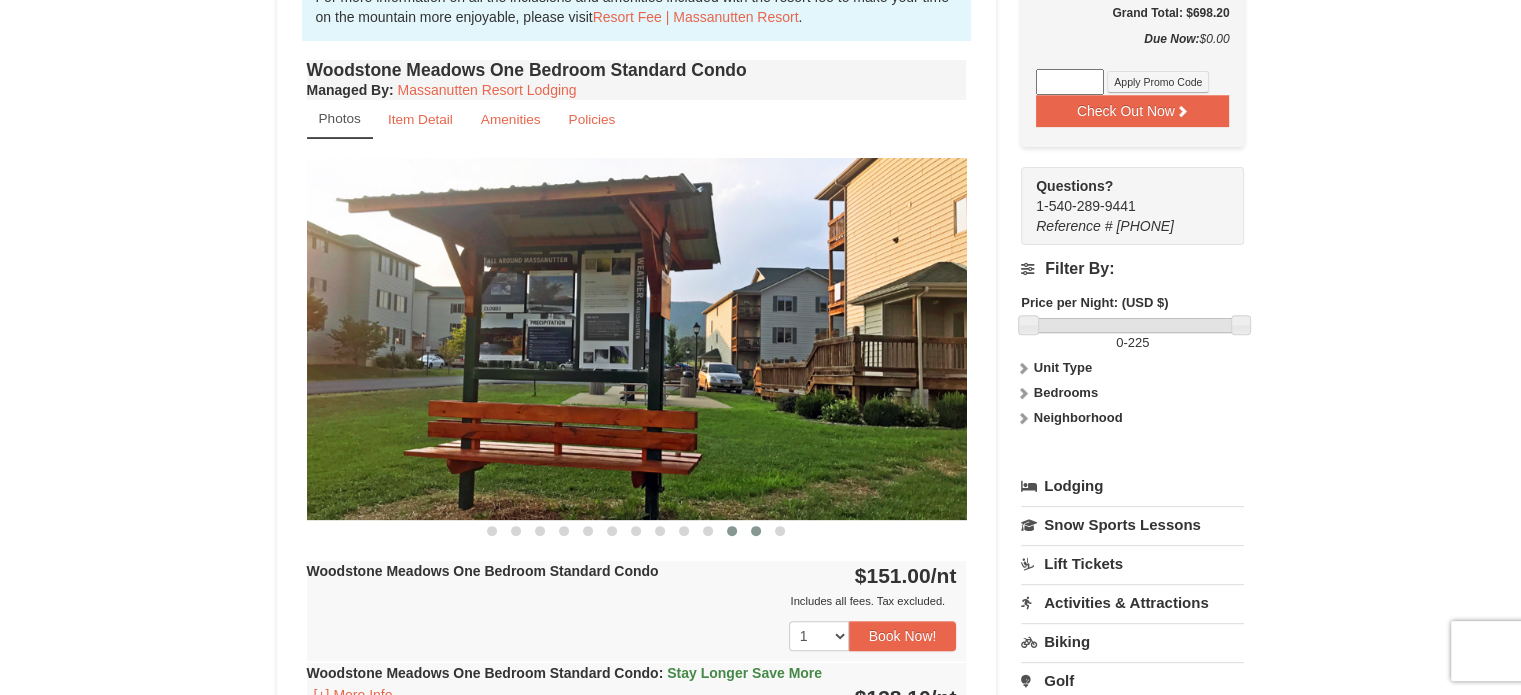click at bounding box center [756, 531] 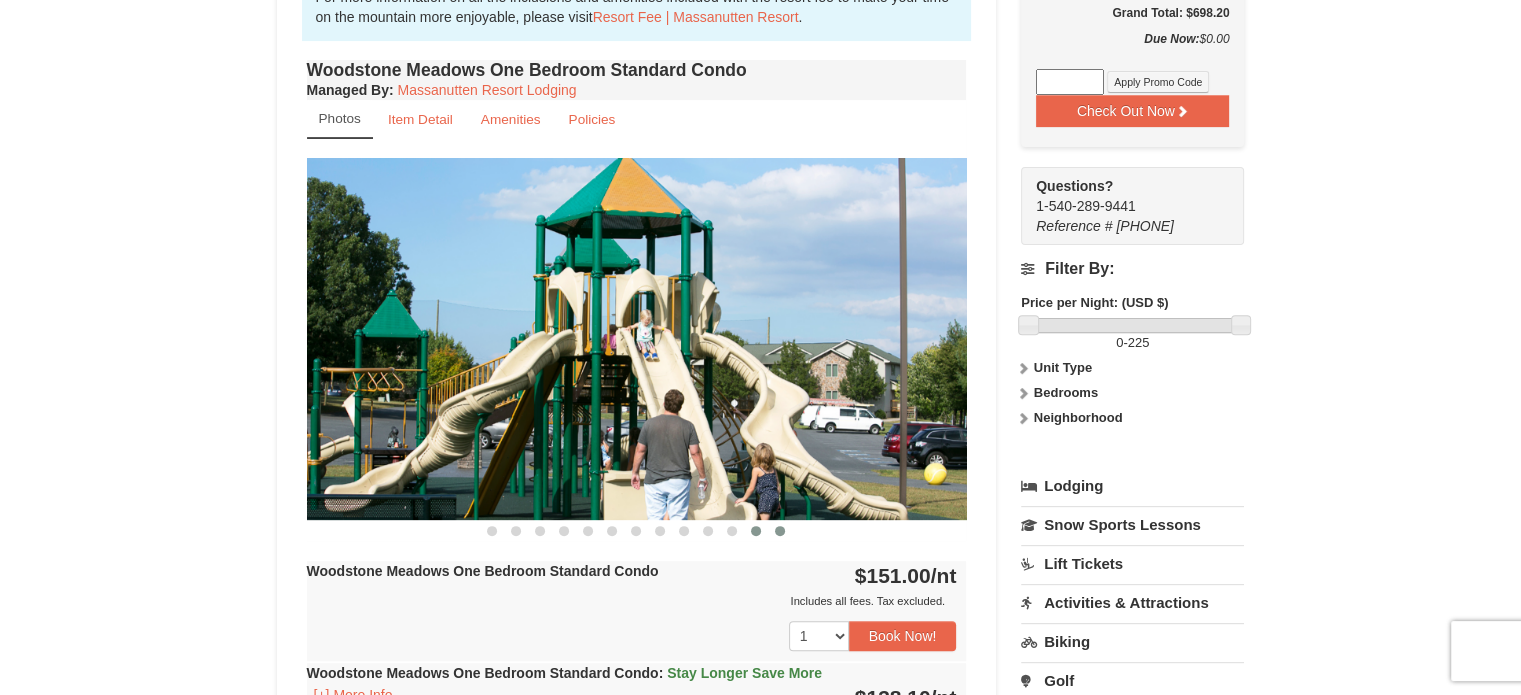 click at bounding box center (780, 531) 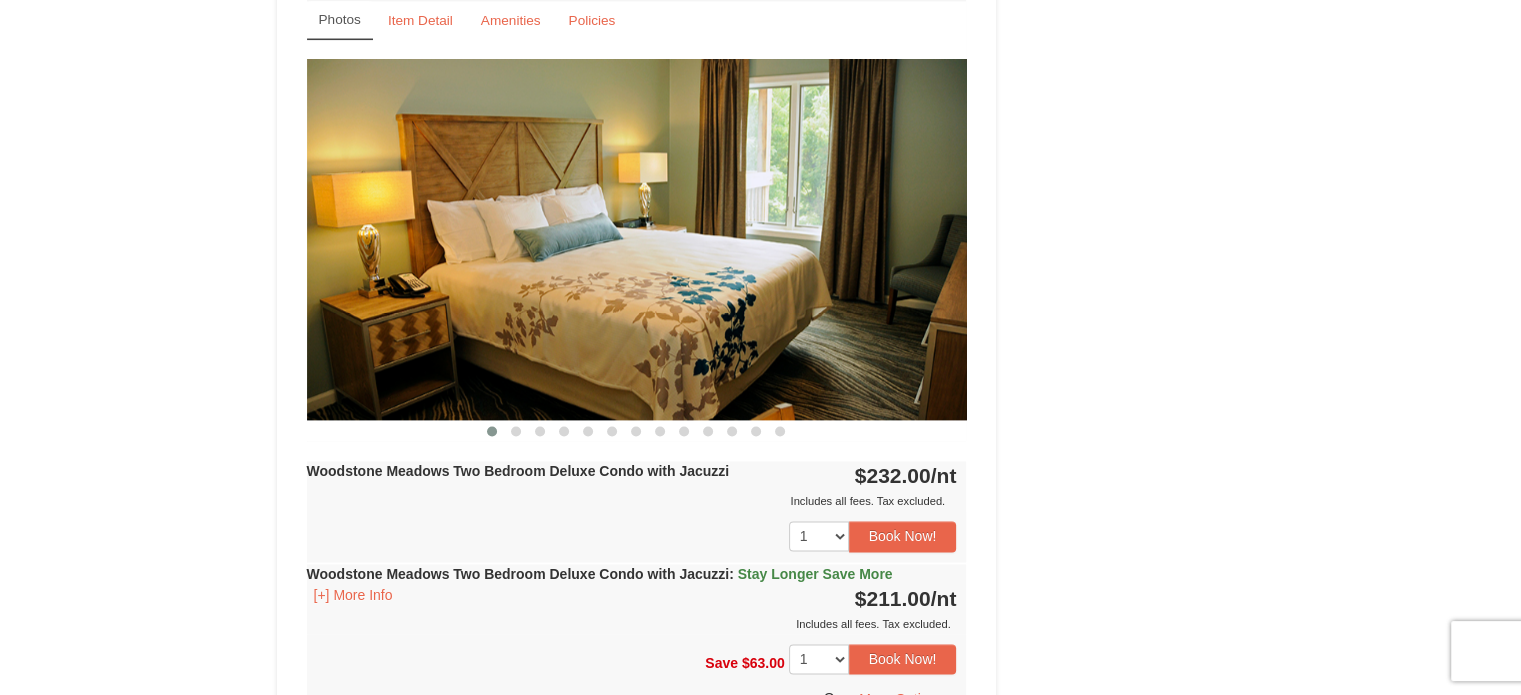scroll, scrollTop: 2566, scrollLeft: 0, axis: vertical 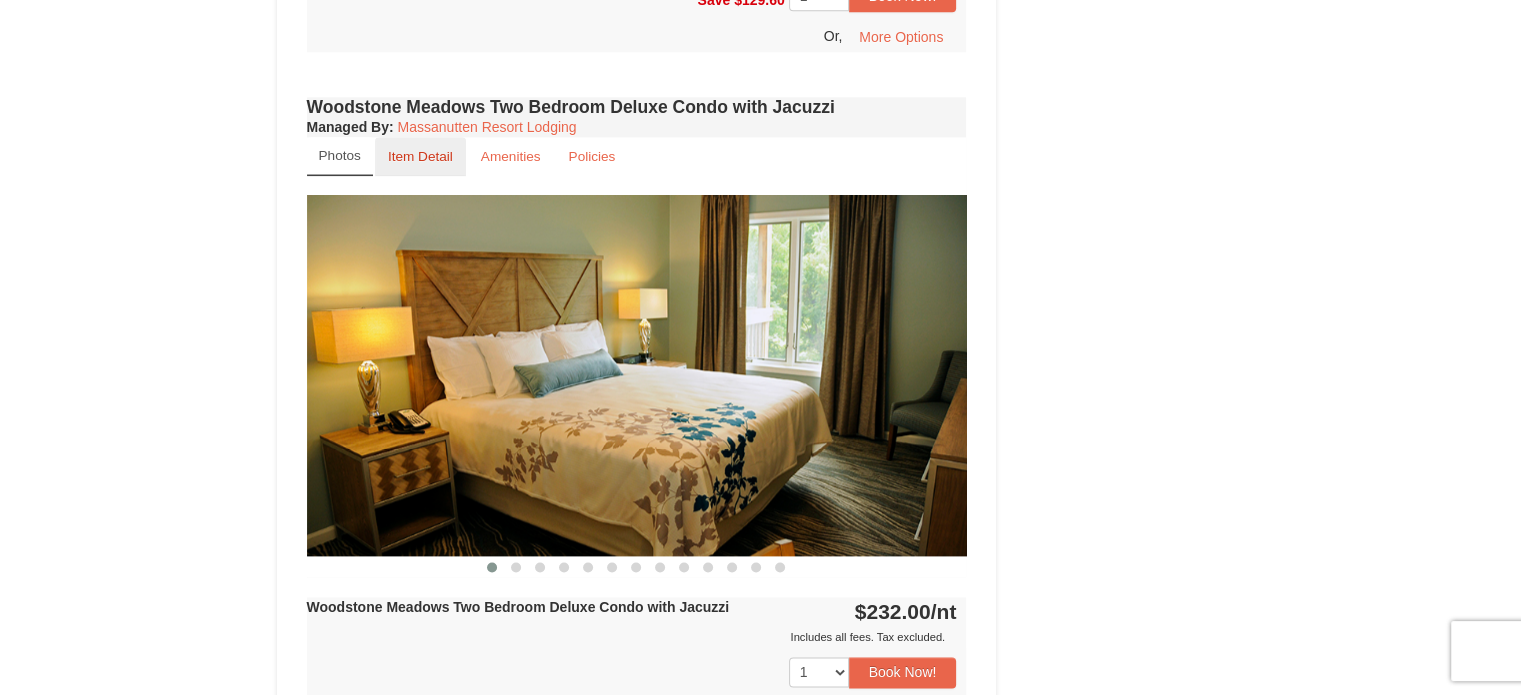 click on "Item Detail" at bounding box center (420, 156) 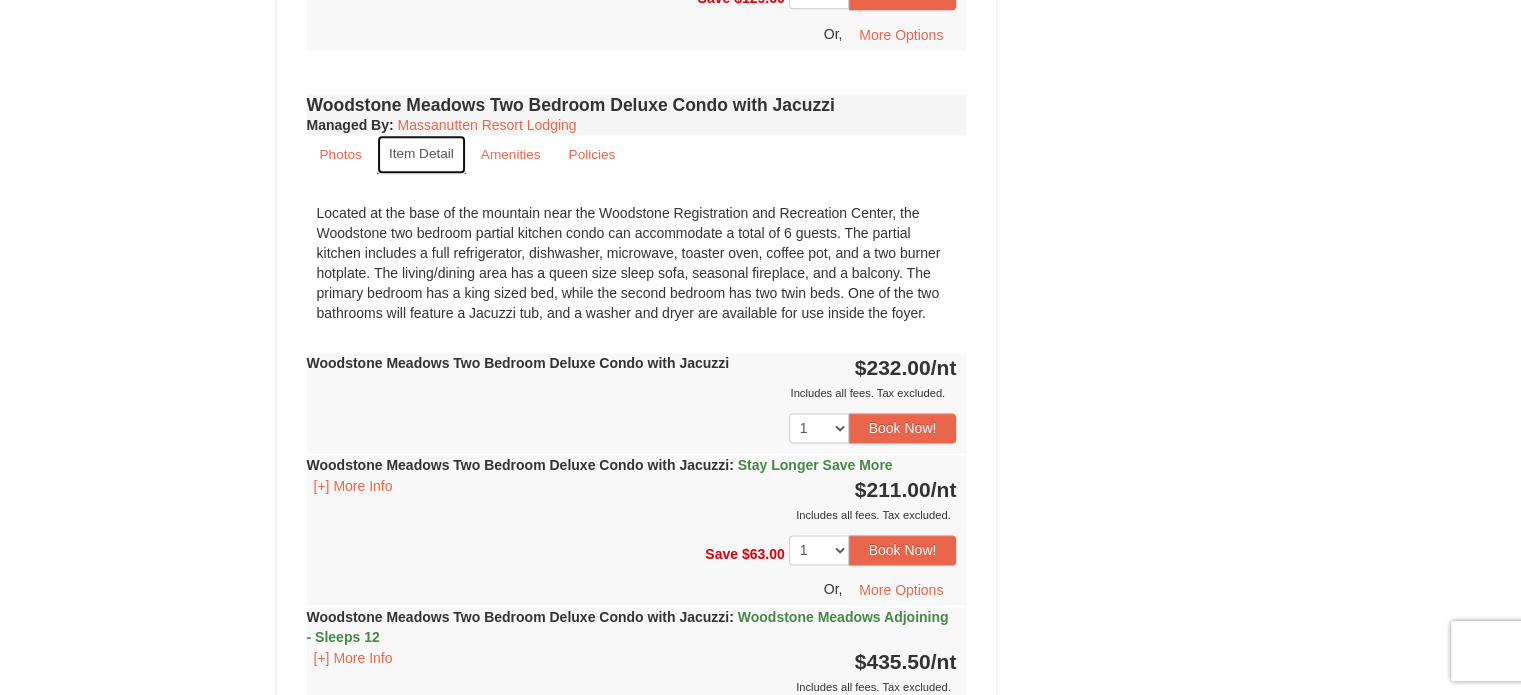 scroll, scrollTop: 2566, scrollLeft: 0, axis: vertical 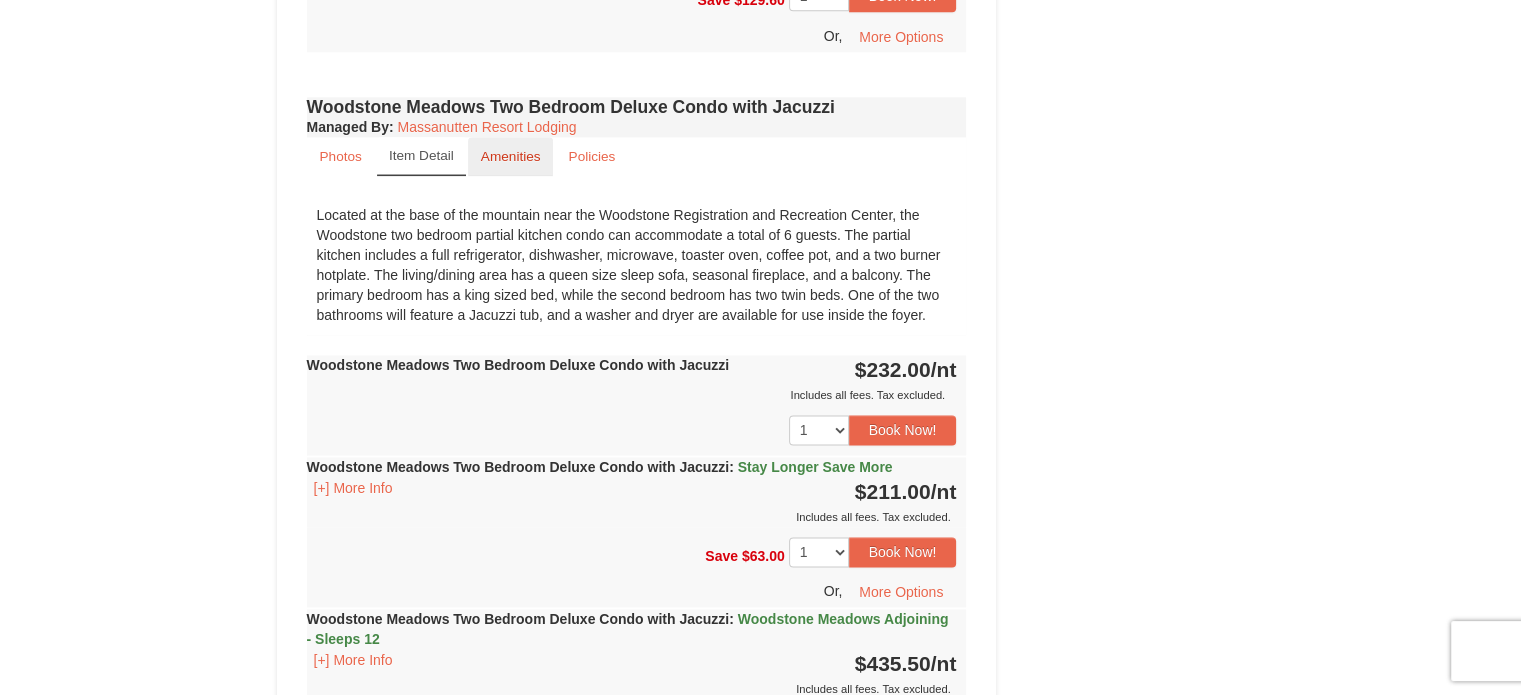 click on "Amenities" at bounding box center (511, 156) 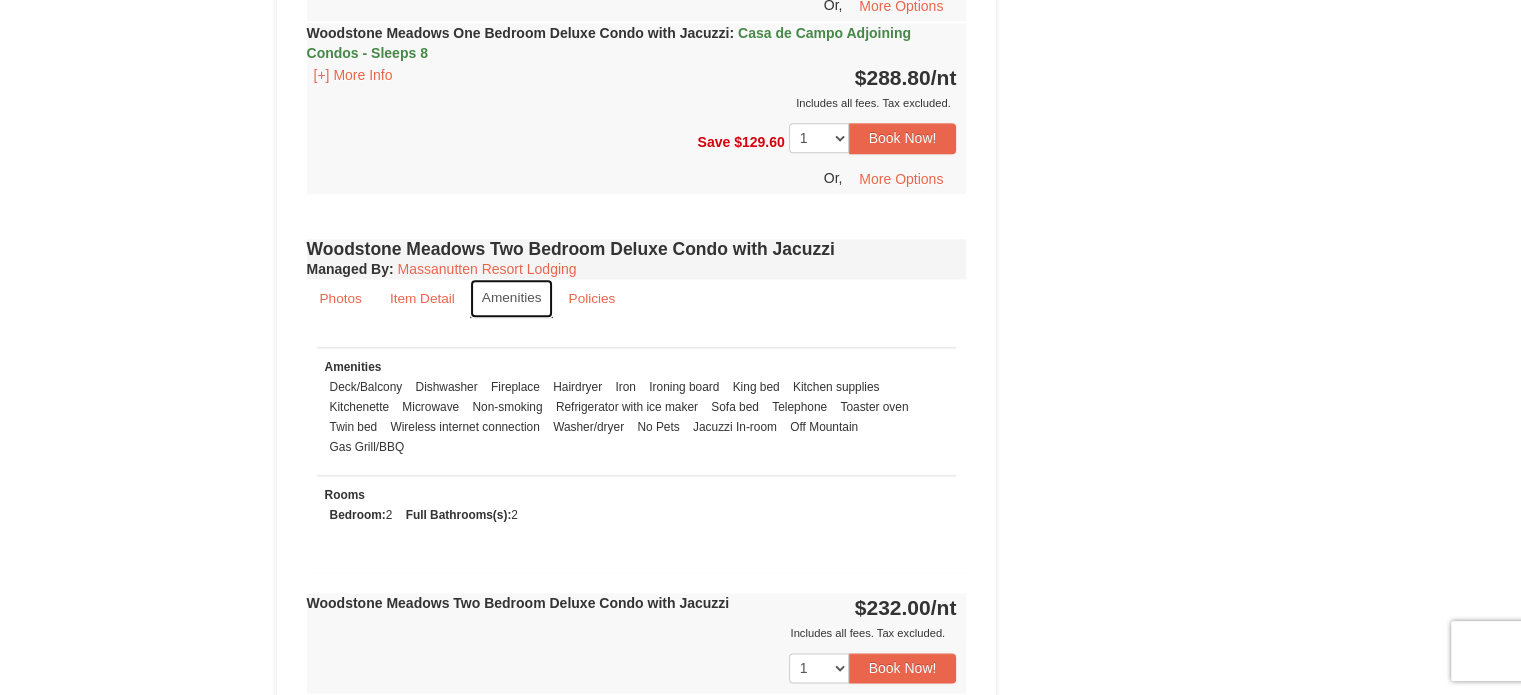 scroll, scrollTop: 2333, scrollLeft: 0, axis: vertical 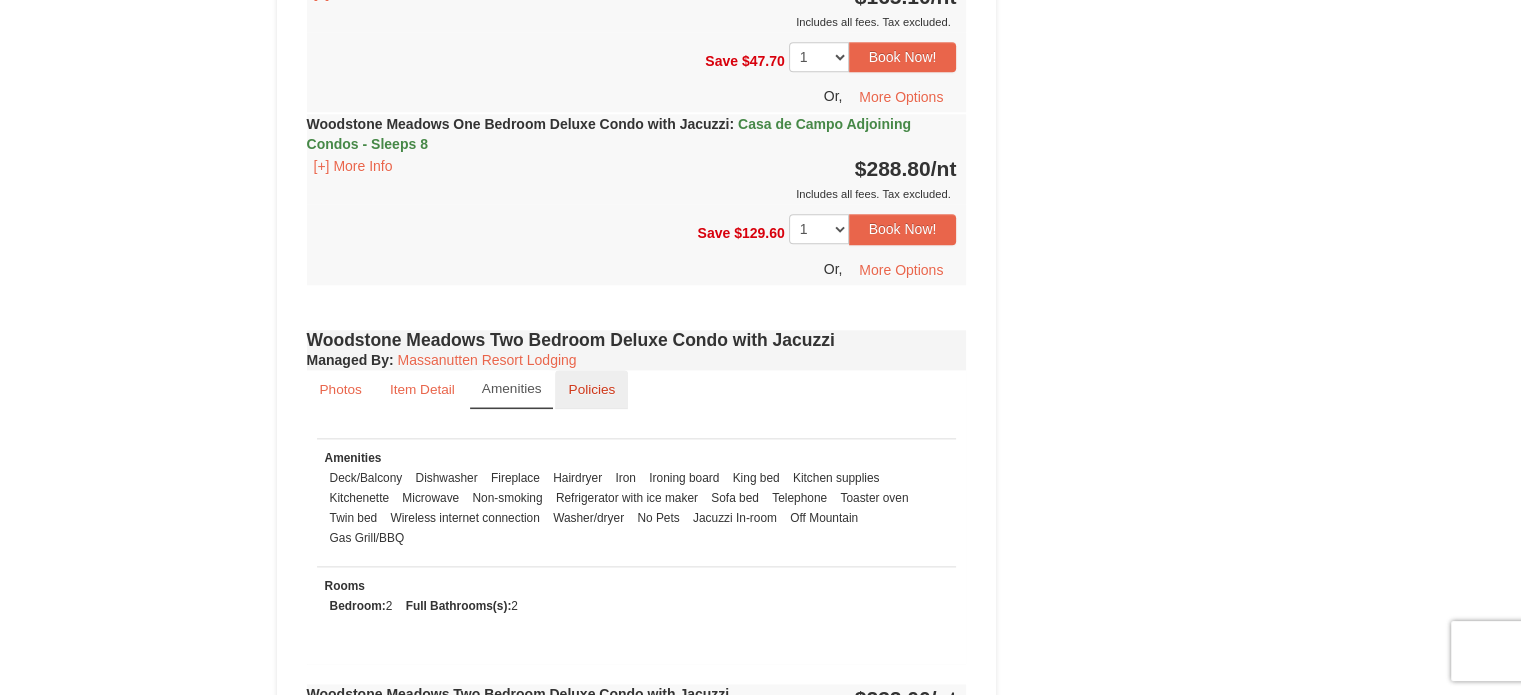 click on "Policies" at bounding box center (591, 389) 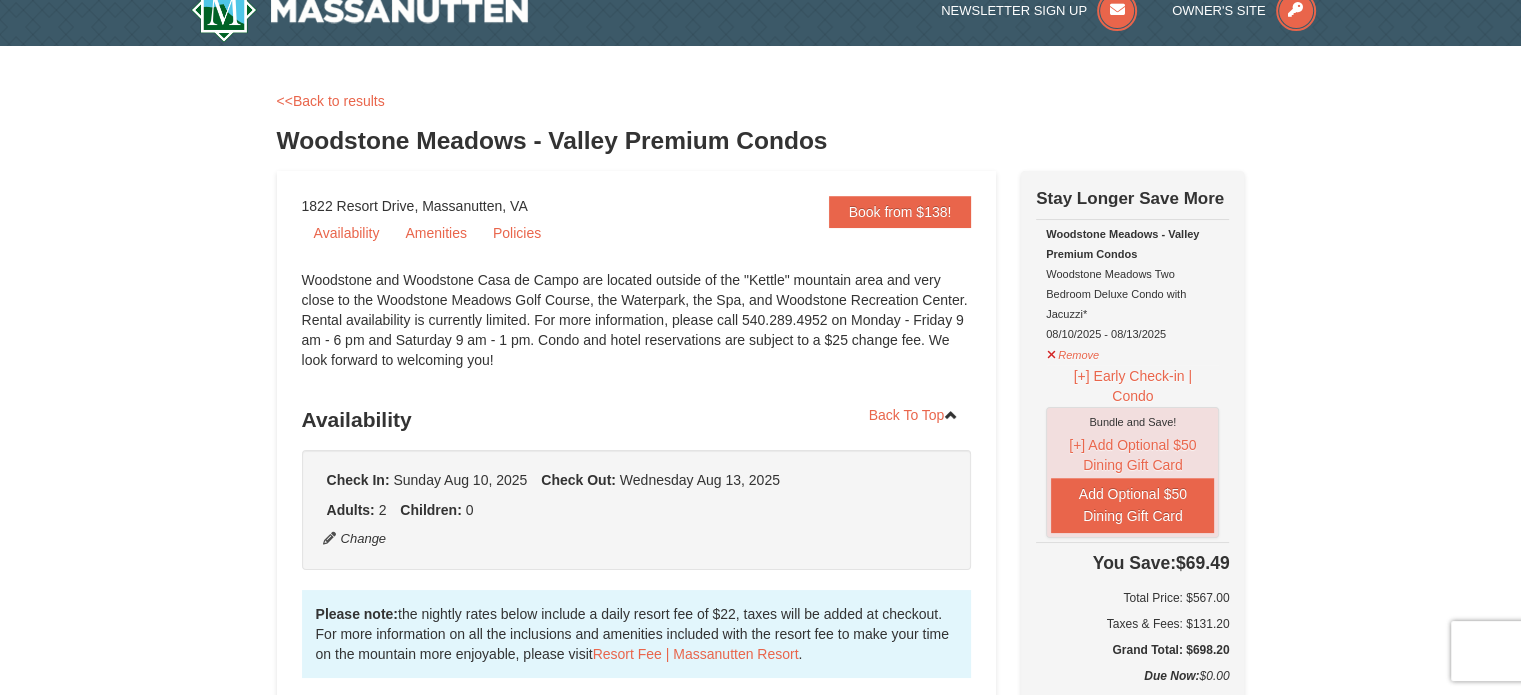 scroll, scrollTop: 0, scrollLeft: 0, axis: both 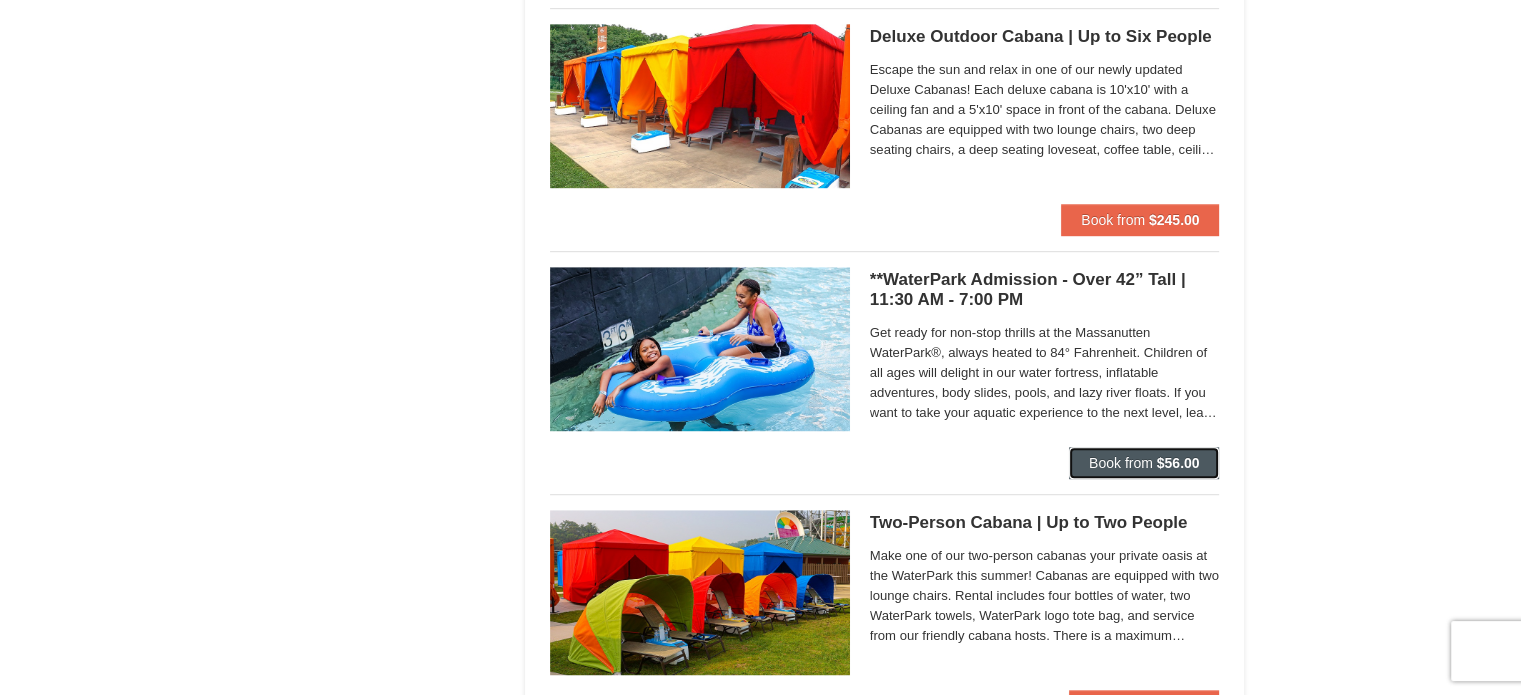 click on "Book from" at bounding box center (1121, 463) 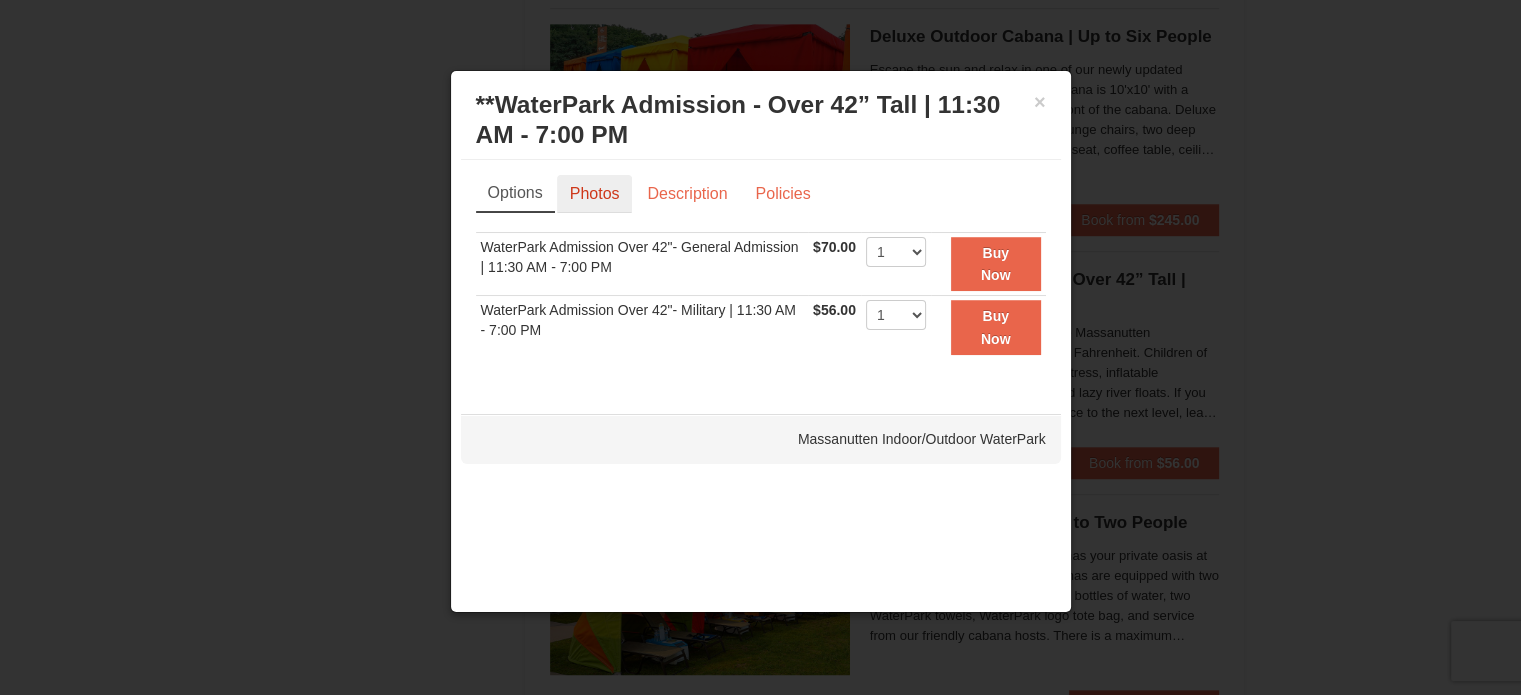 click on "Photos" at bounding box center (595, 194) 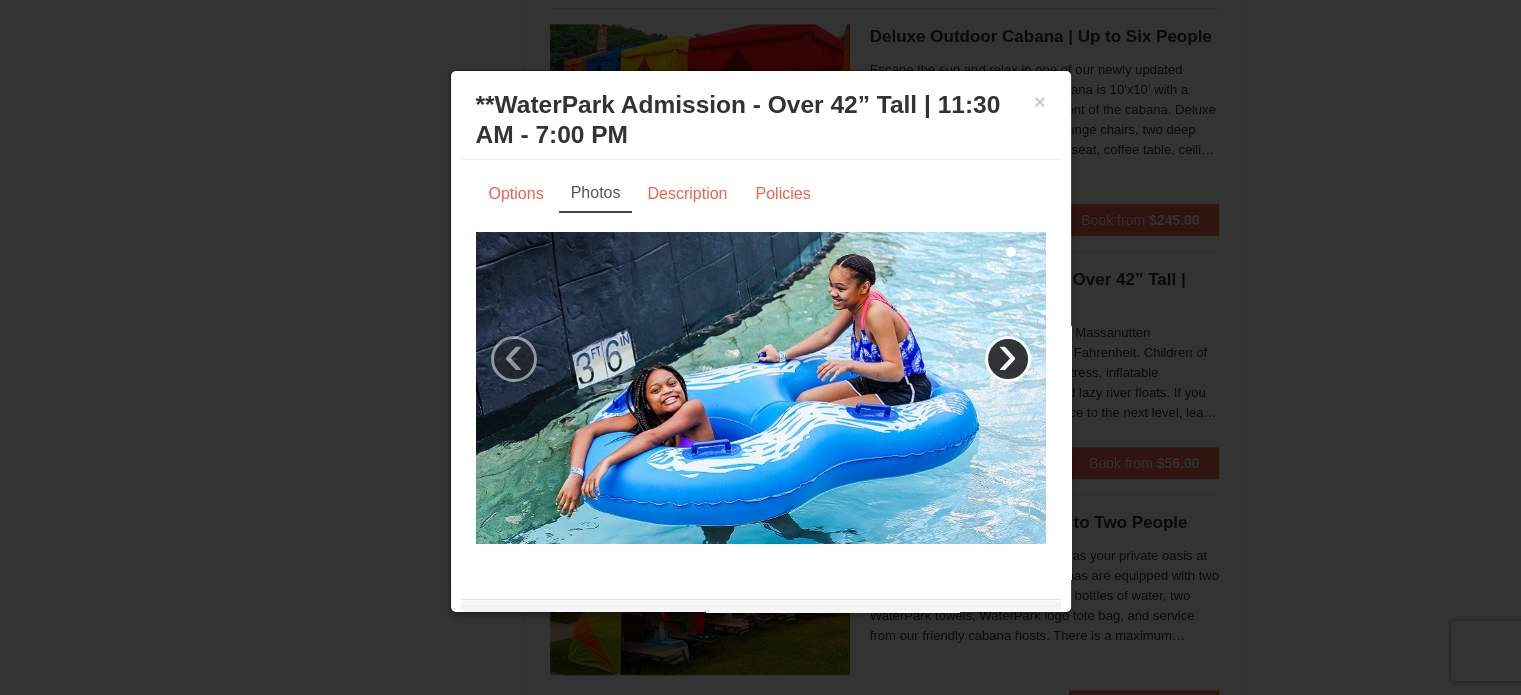 click on "›" at bounding box center [1008, 359] 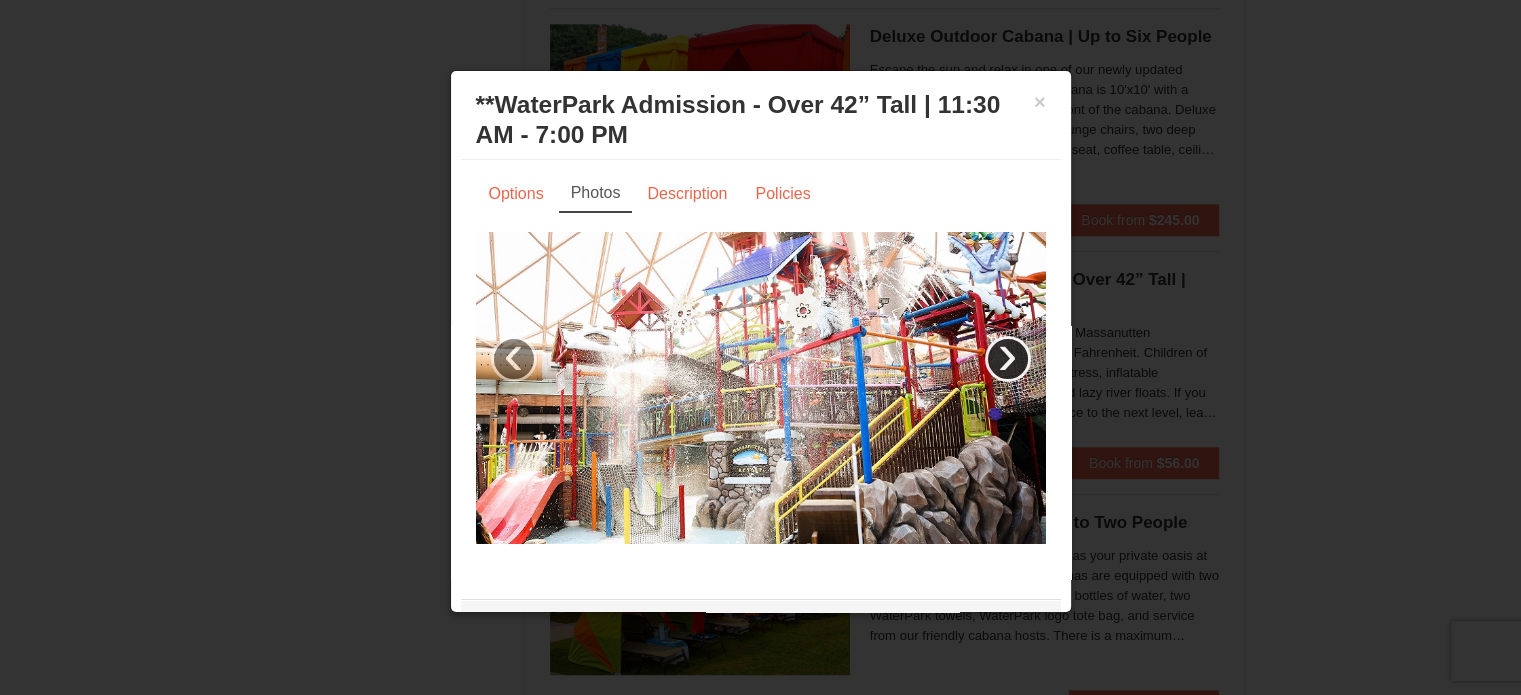 click on "›" at bounding box center (1008, 359) 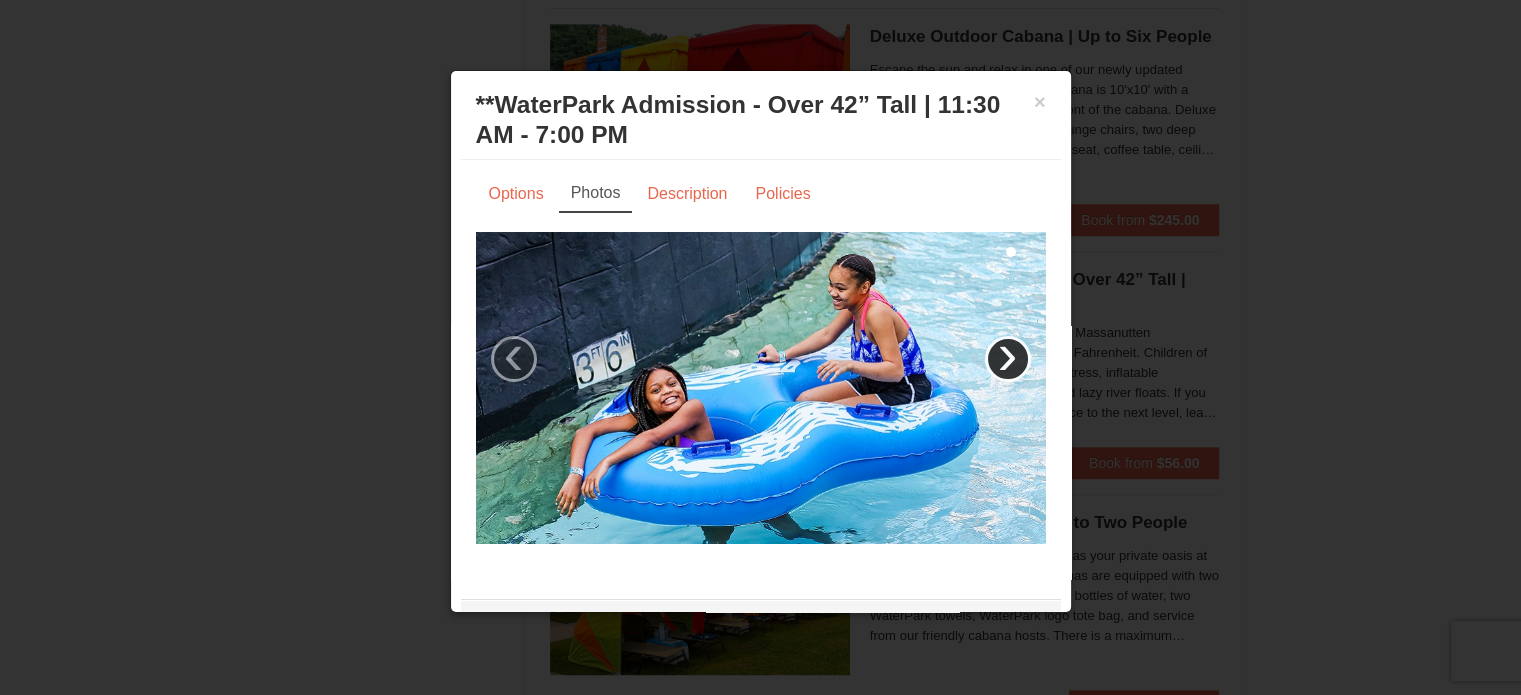 click on "›" at bounding box center (1008, 359) 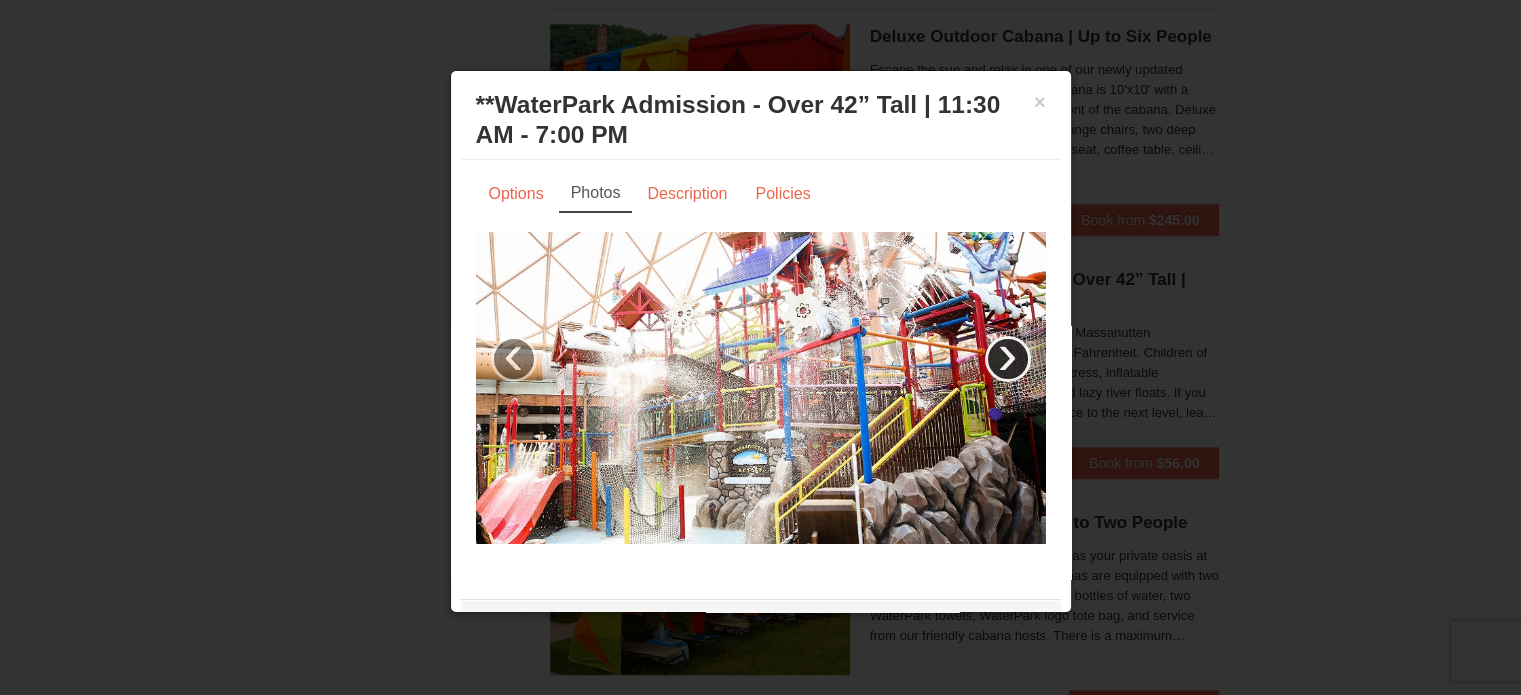 click on "›" at bounding box center (1008, 359) 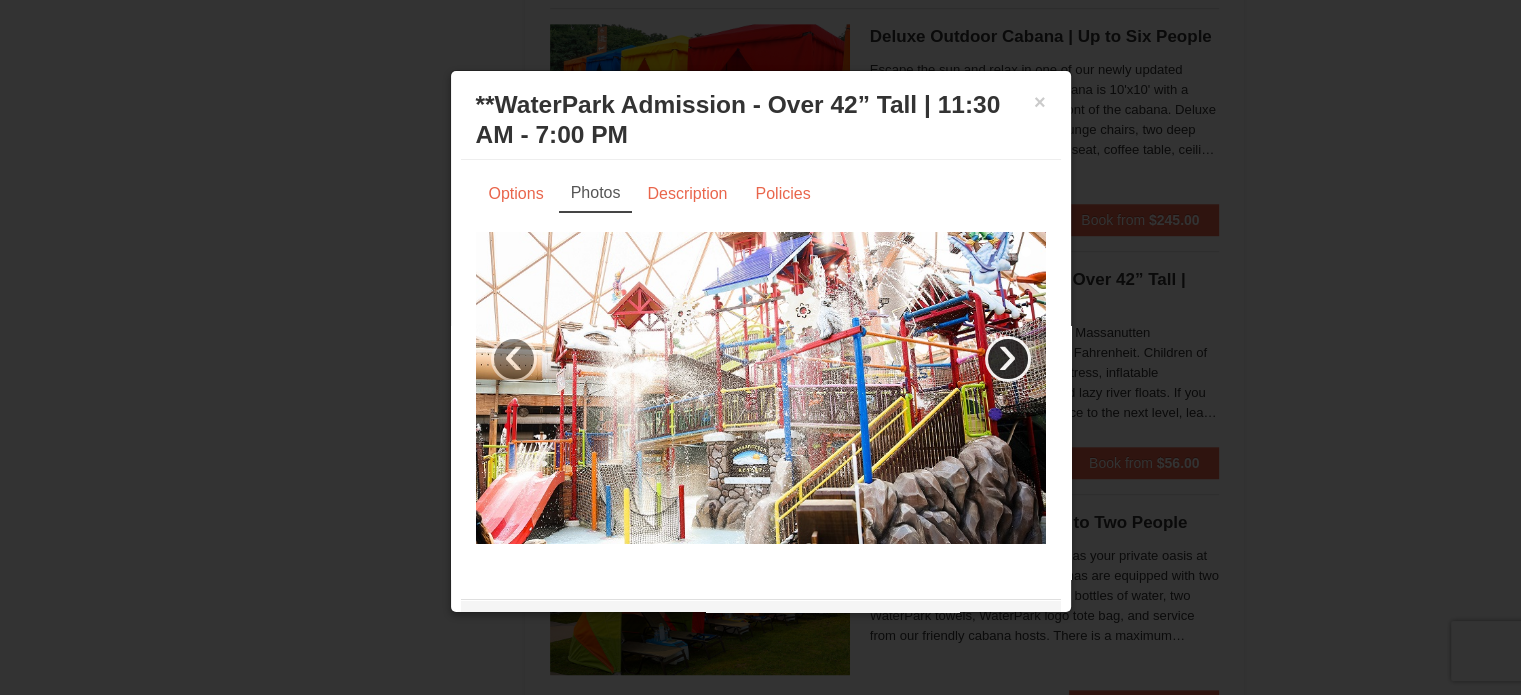 click on "›" at bounding box center (1008, 359) 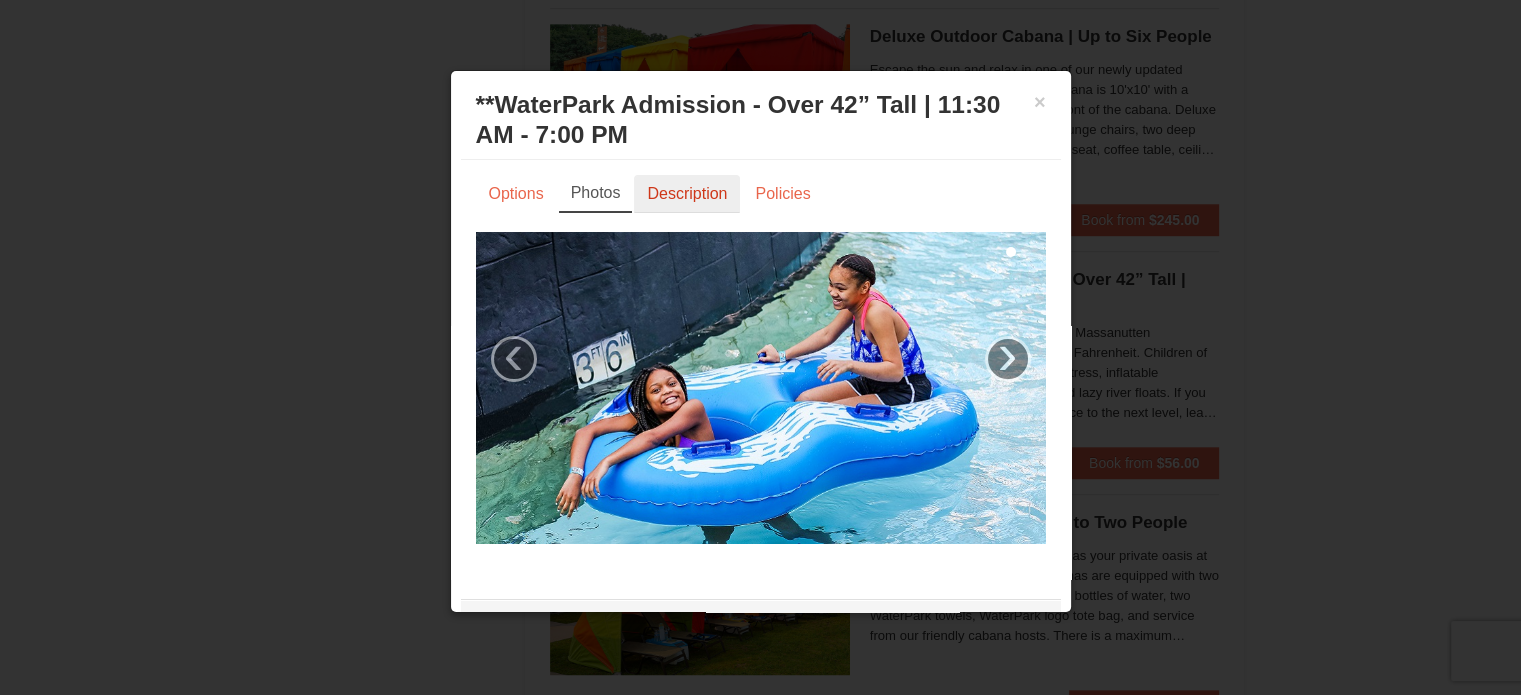 click on "Description" at bounding box center [687, 194] 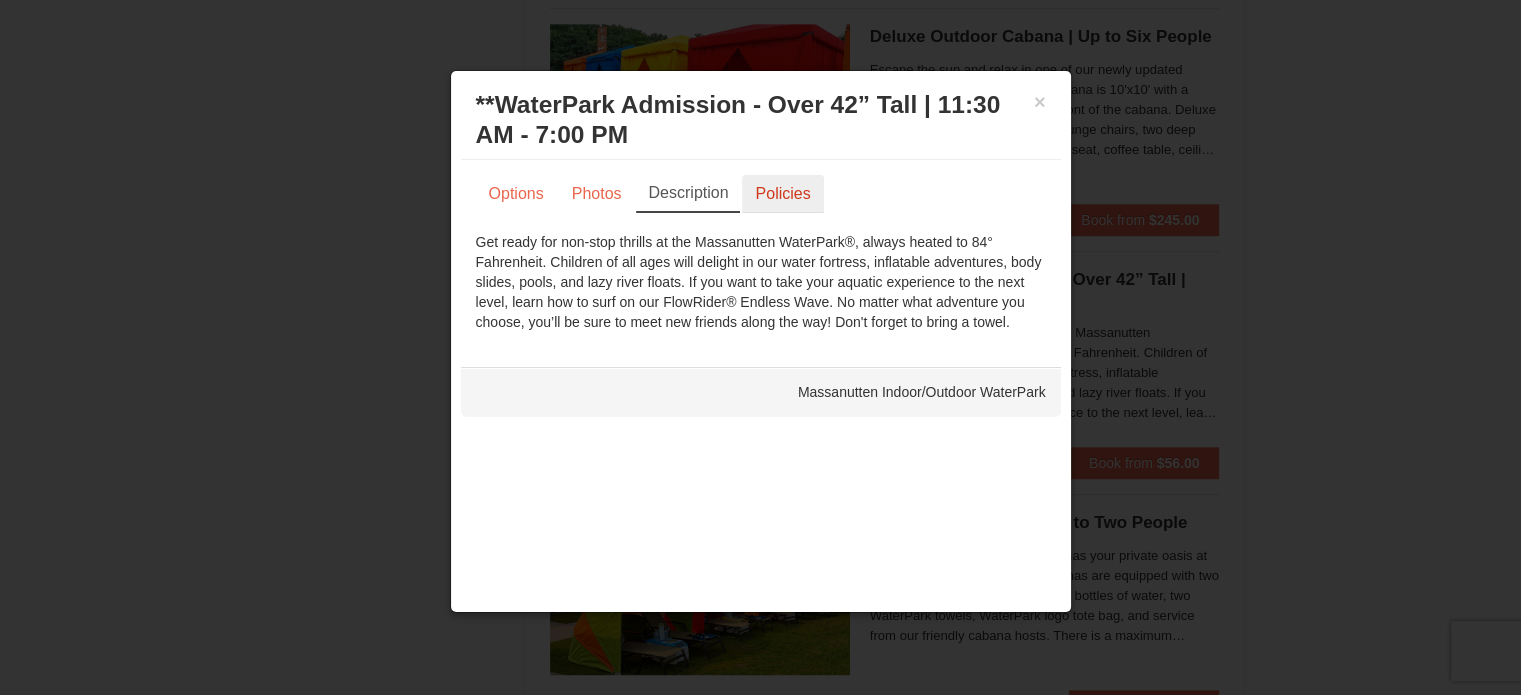 click on "Policies" at bounding box center [782, 194] 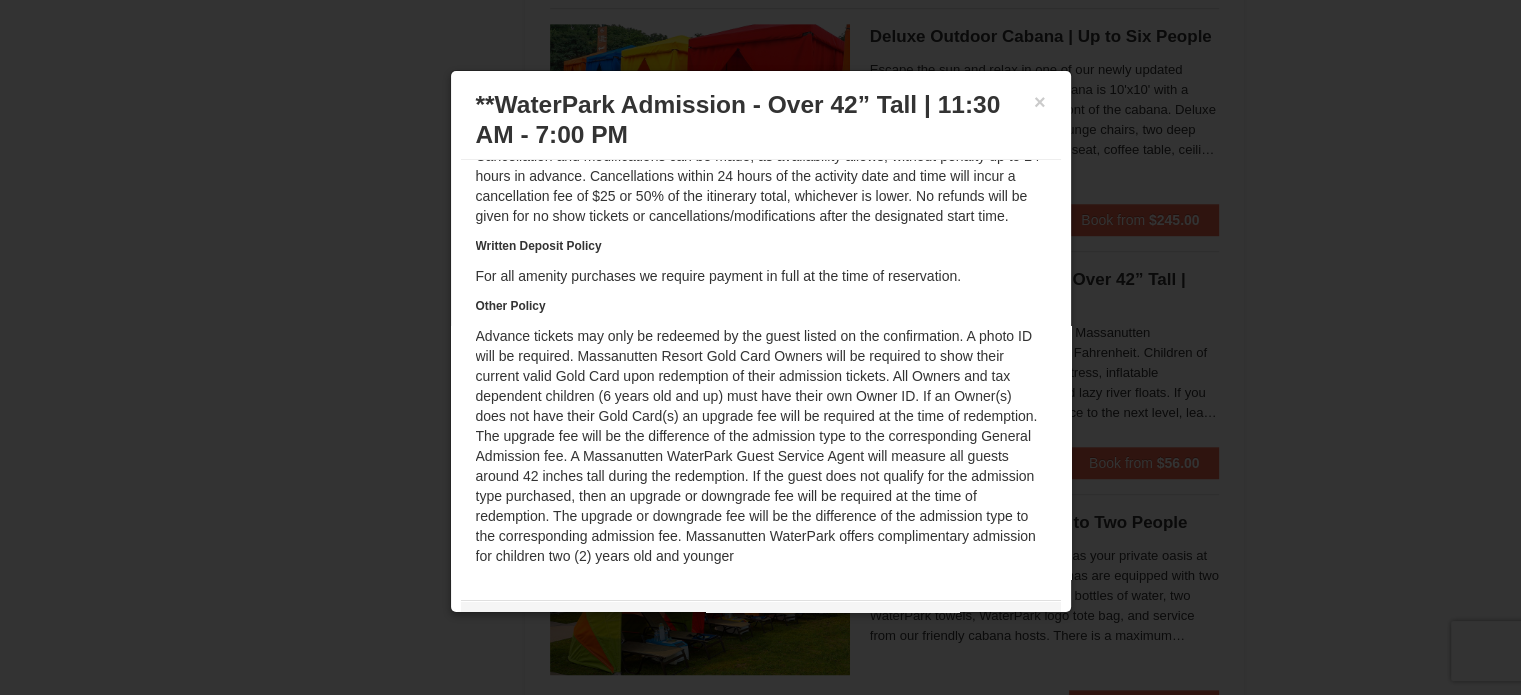 scroll, scrollTop: 0, scrollLeft: 0, axis: both 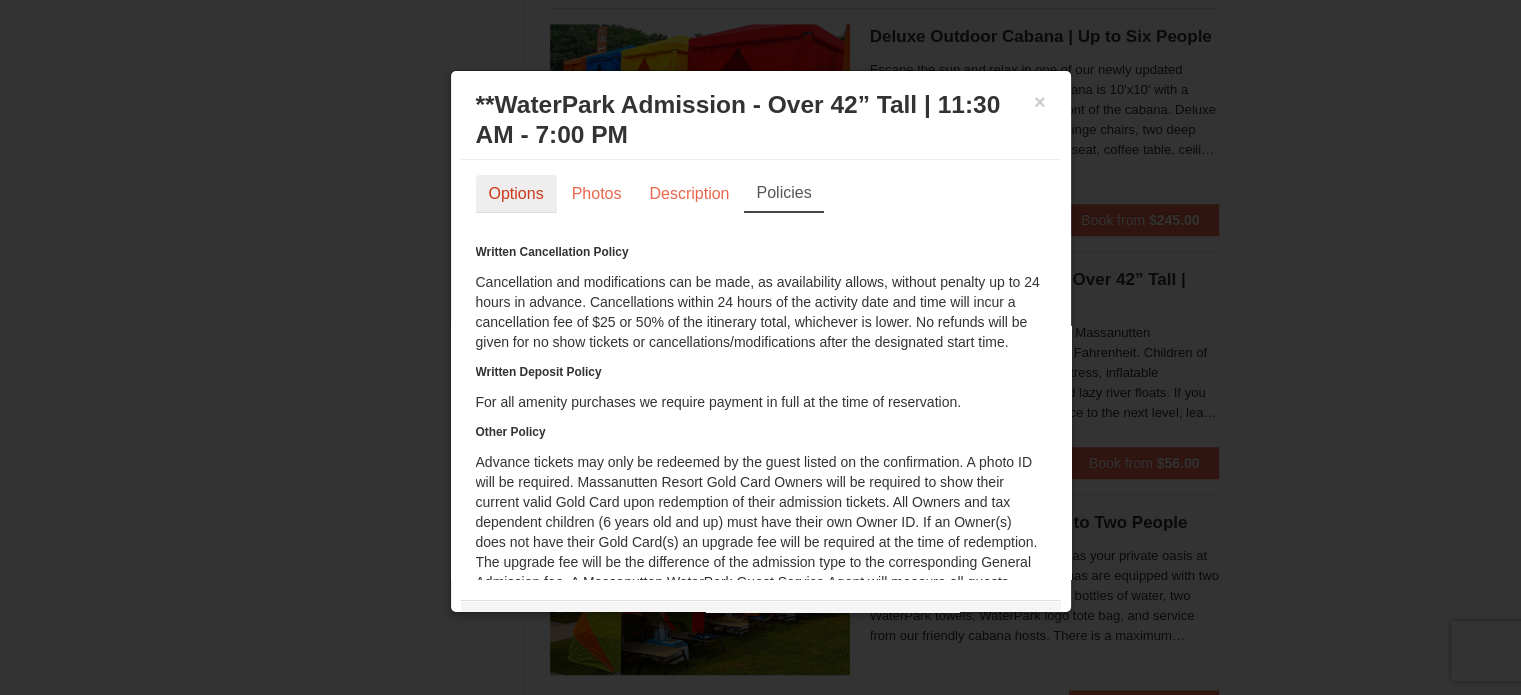 click on "Options" at bounding box center (516, 194) 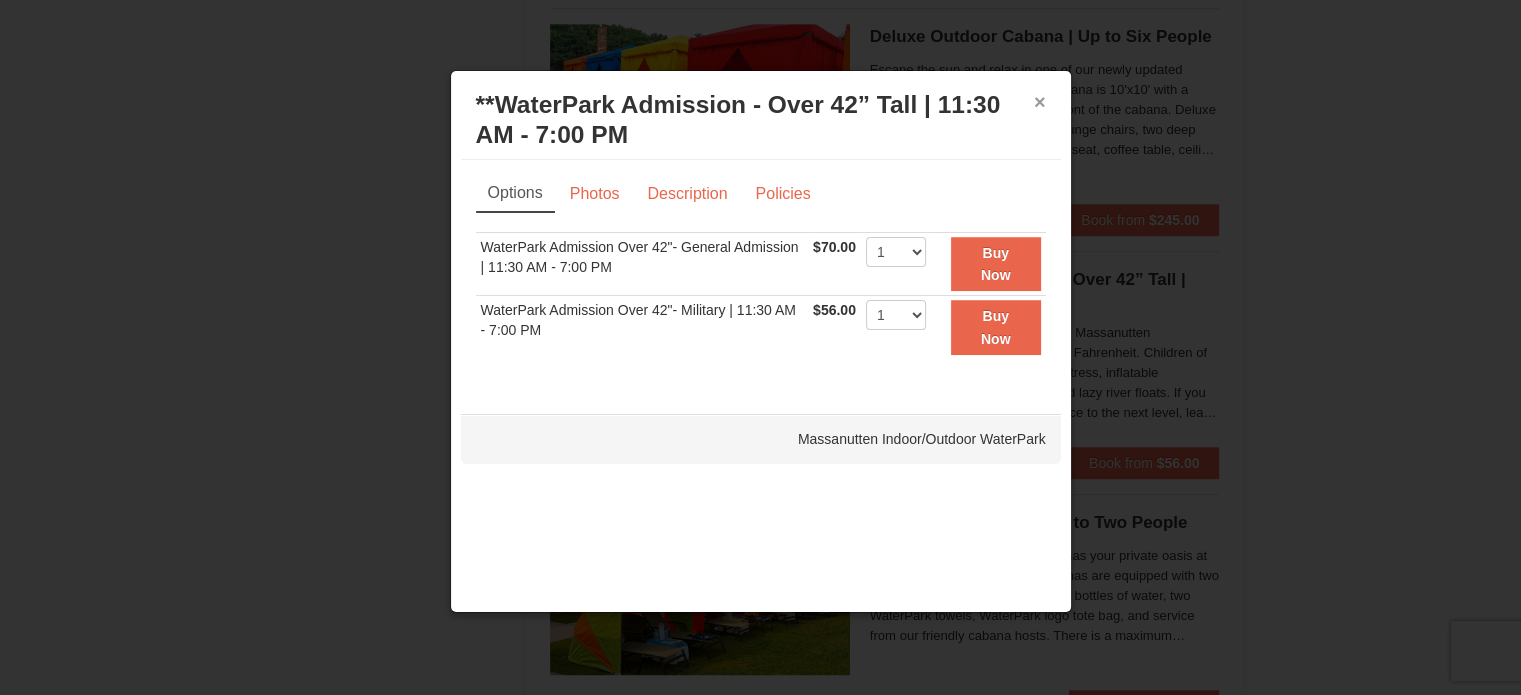 click on "×" at bounding box center [1040, 102] 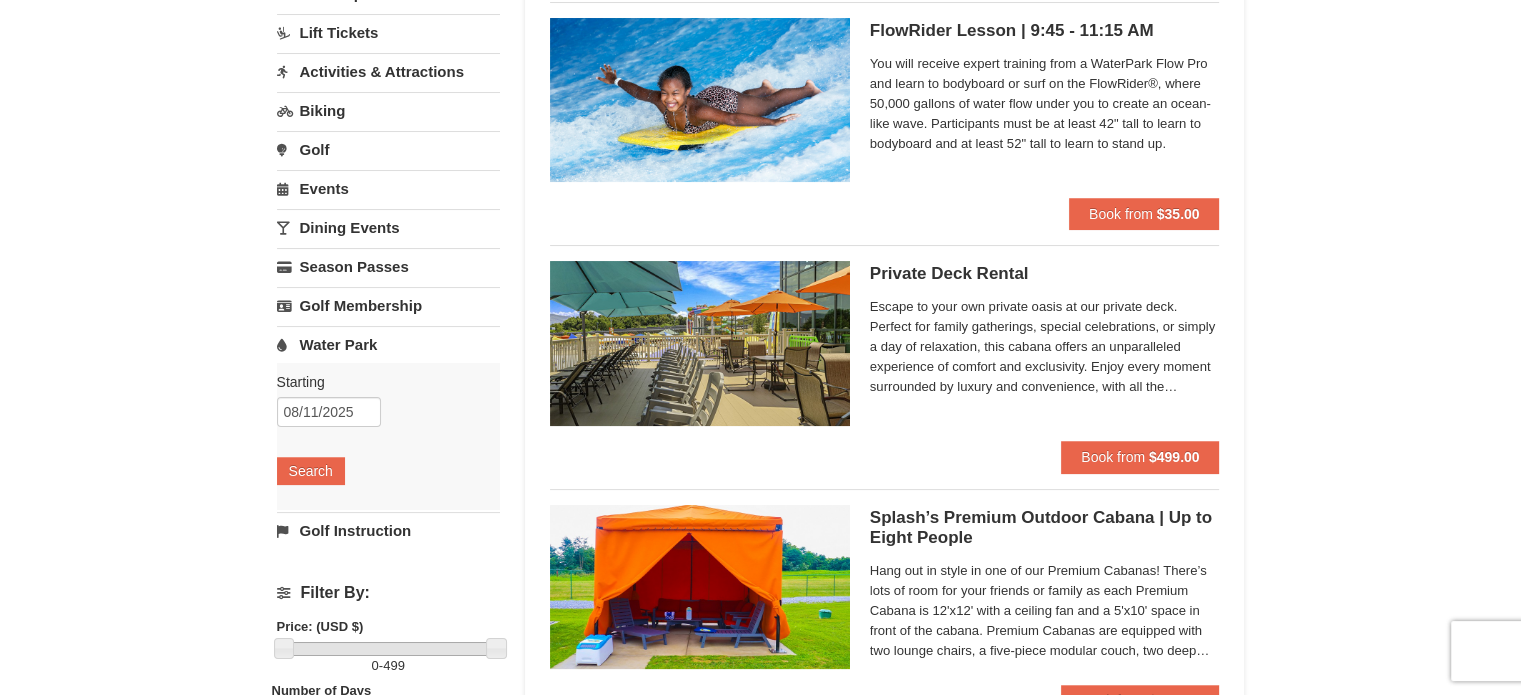 scroll, scrollTop: 0, scrollLeft: 0, axis: both 